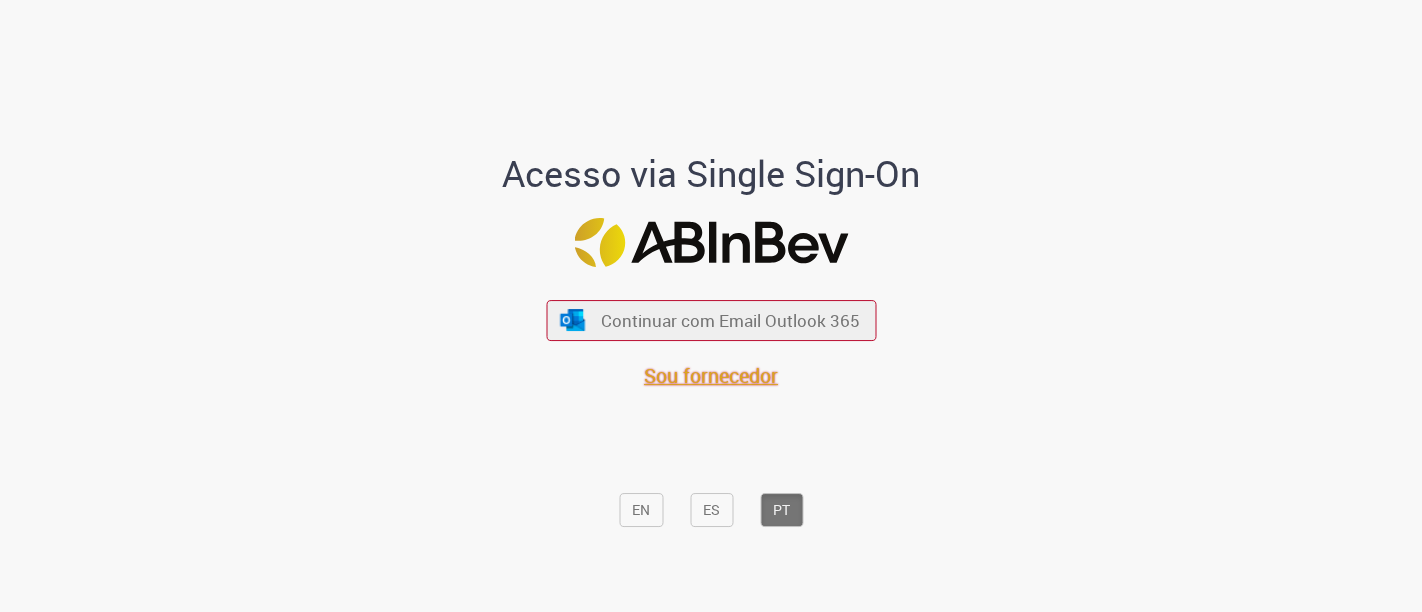 scroll, scrollTop: 0, scrollLeft: 0, axis: both 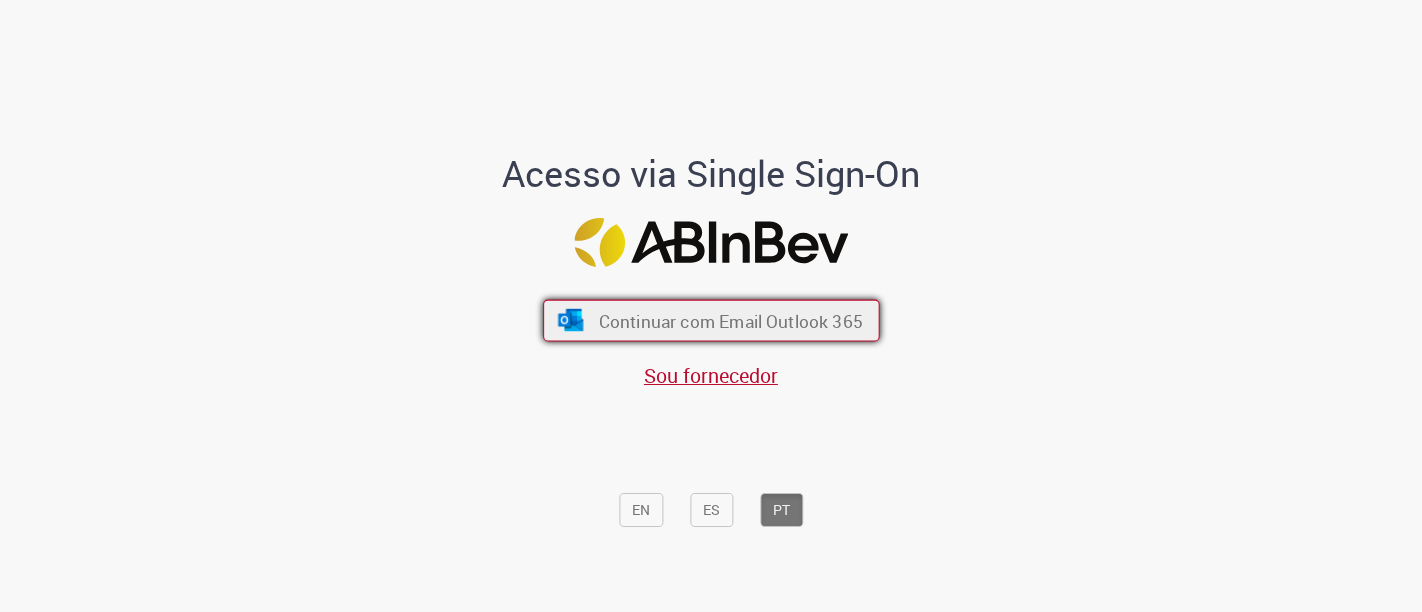 click on "Continuar com Email Outlook 365" at bounding box center (730, 320) 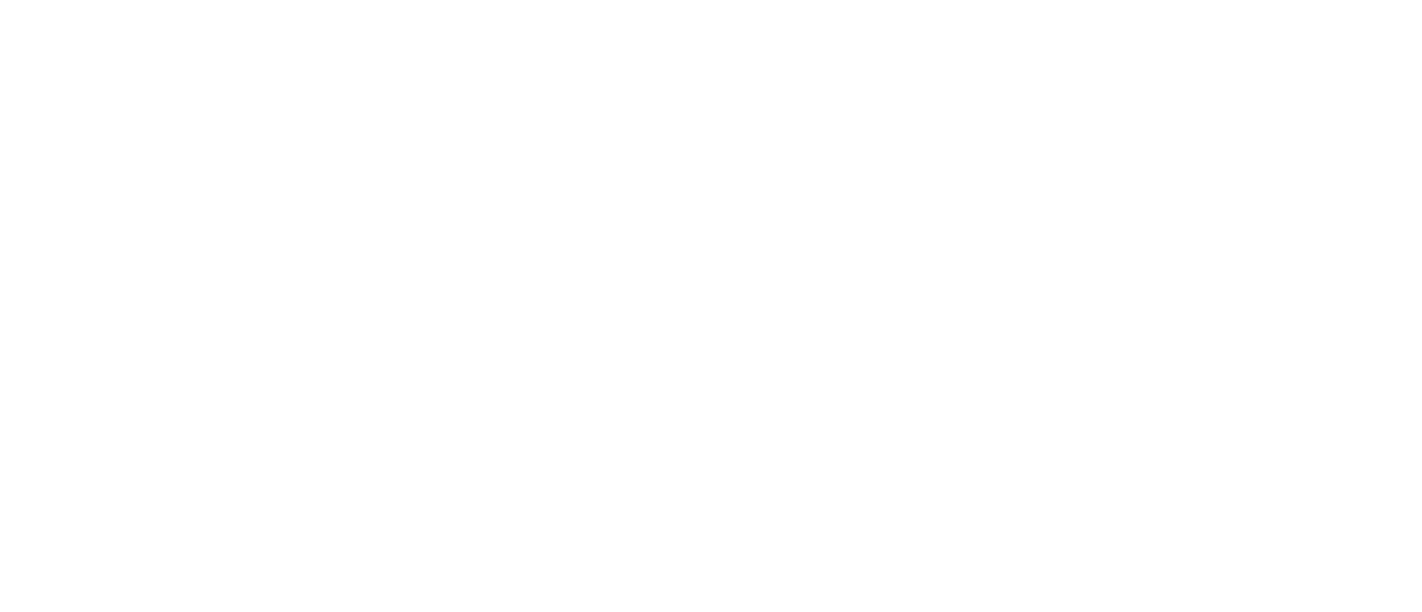scroll, scrollTop: 0, scrollLeft: 0, axis: both 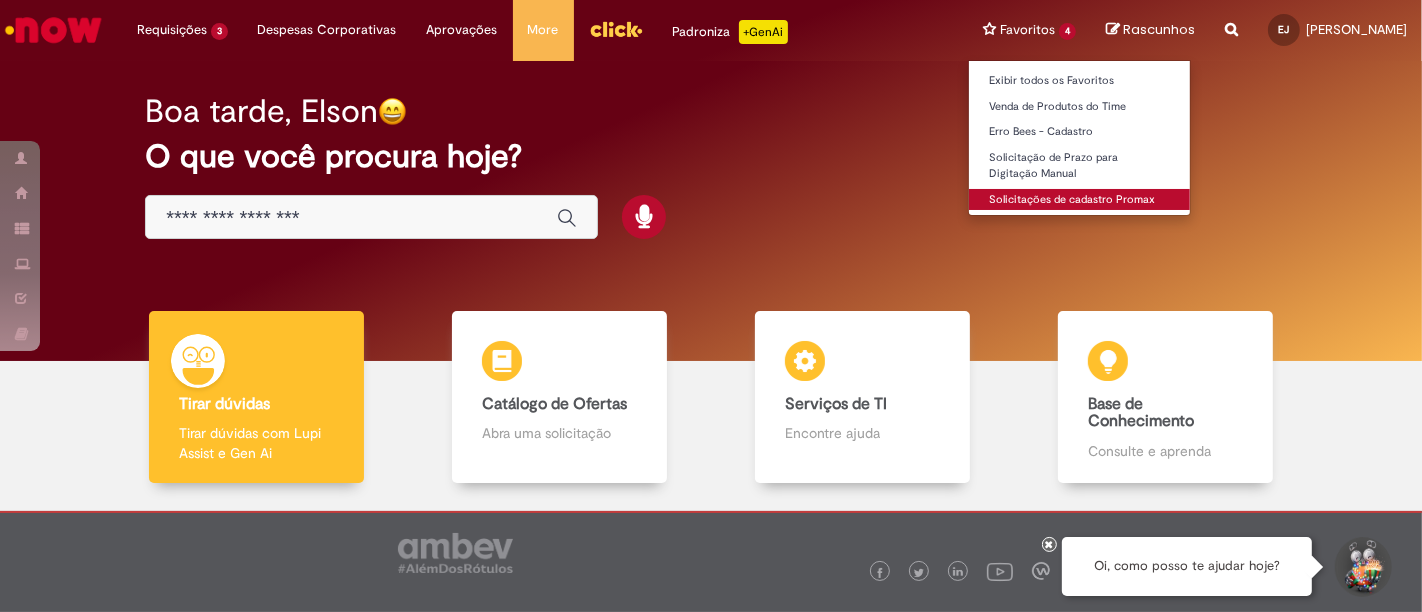 click on "Solicitações de cadastro Promax" at bounding box center [1079, 200] 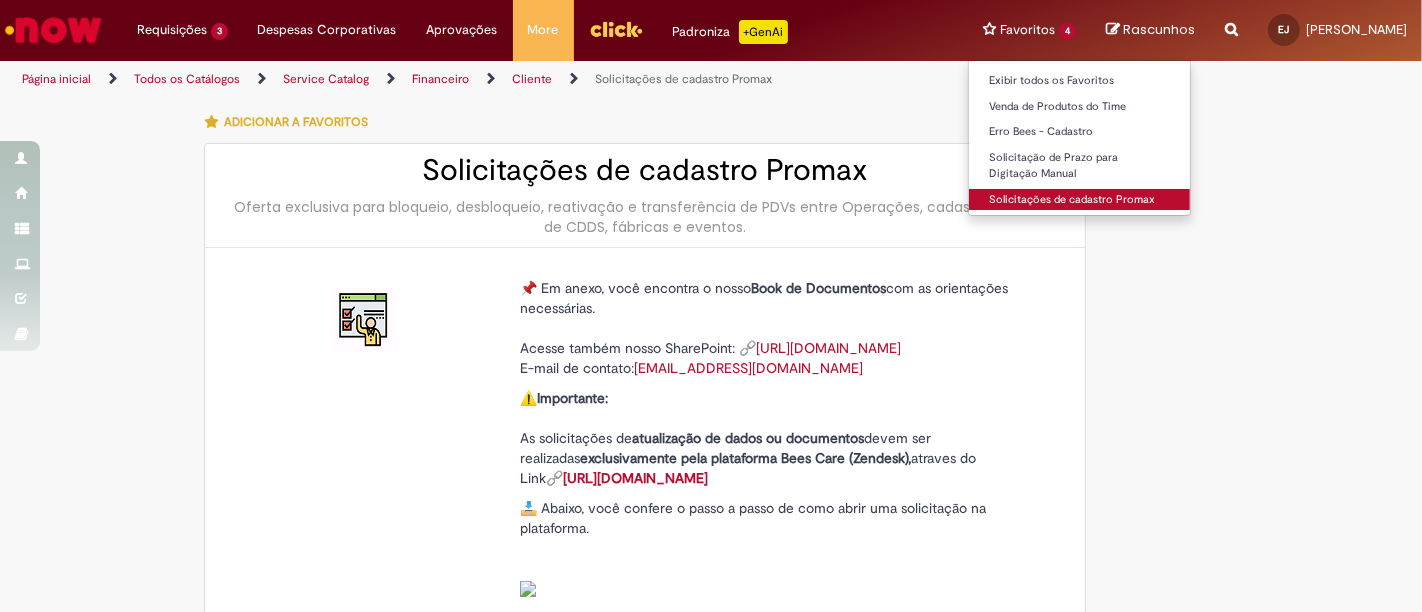 type on "********" 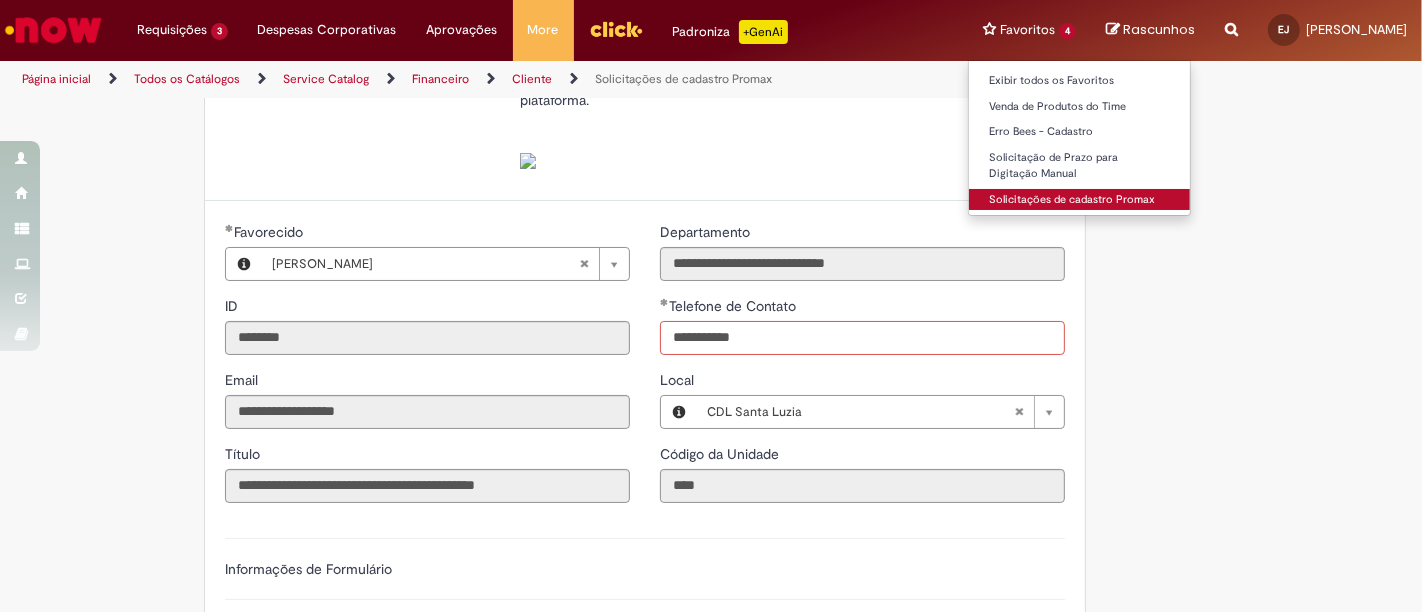 type on "**********" 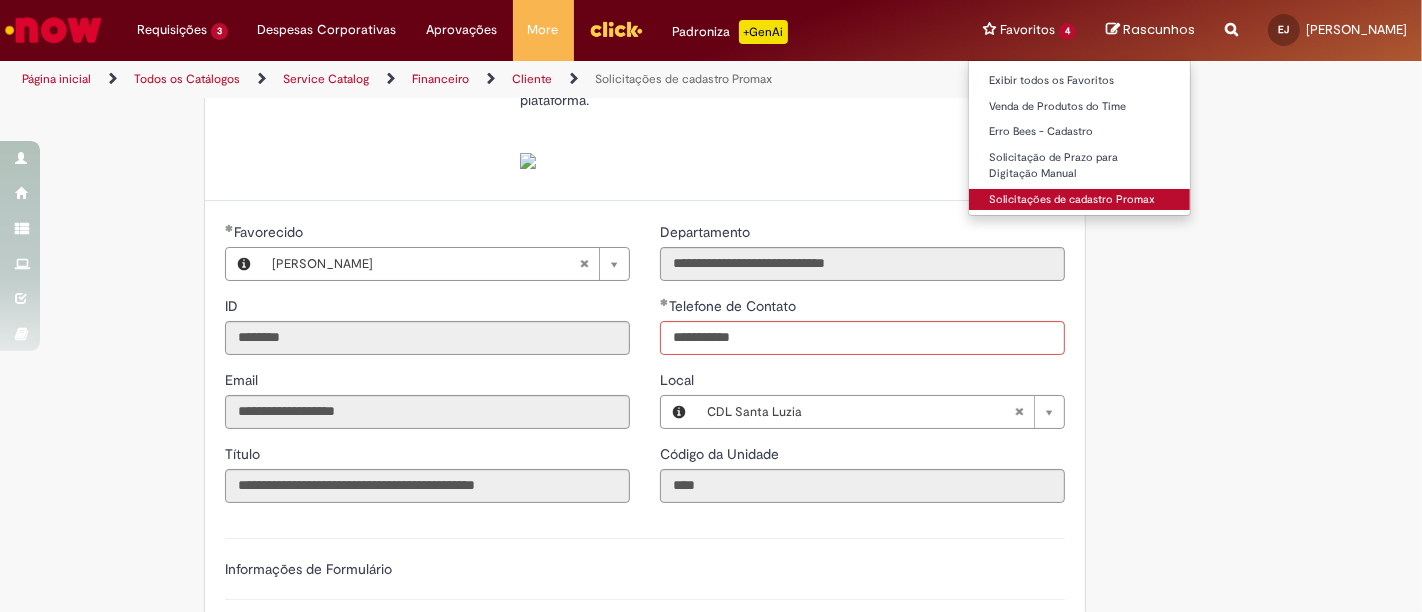 type 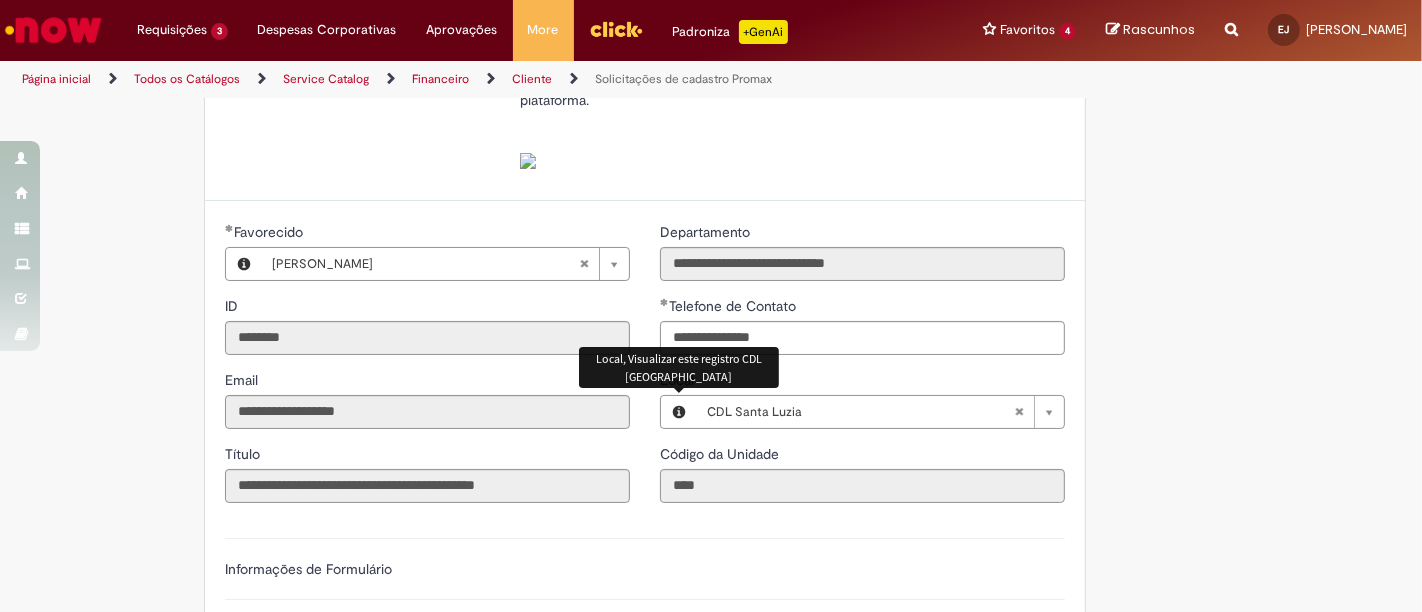 click on "Adicionar a Favoritos
Solicitações de cadastro Promax
Oferta exclusiva para bloqueio, desbloqueio, reativação e transferência de PDVs entre Operações, cadastro manuais de CDDS, fábricas e eventos.
📌 Em anexo, você encontra o nosso  Book de Documentos  com as orientações necessárias. Acesse também nosso SharePoint: 🔗  [URL][DOMAIN_NAME] E-mail de contato:   [EMAIL_ADDRESS][DOMAIN_NAME]
⚠️  Importante: As solicitações de  atualização de dados ou documentos  devem ser realizadas  exclusivamente pela plataforma Bees Care (Zendesk),  atraves do Link 🔗  [URL][DOMAIN_NAME]
📥 Abaixo, você confere o passo a passo de como abrir uma solicitação na plataforma.
SAP Interim Country Code ** Favorecido" at bounding box center (711, 424) 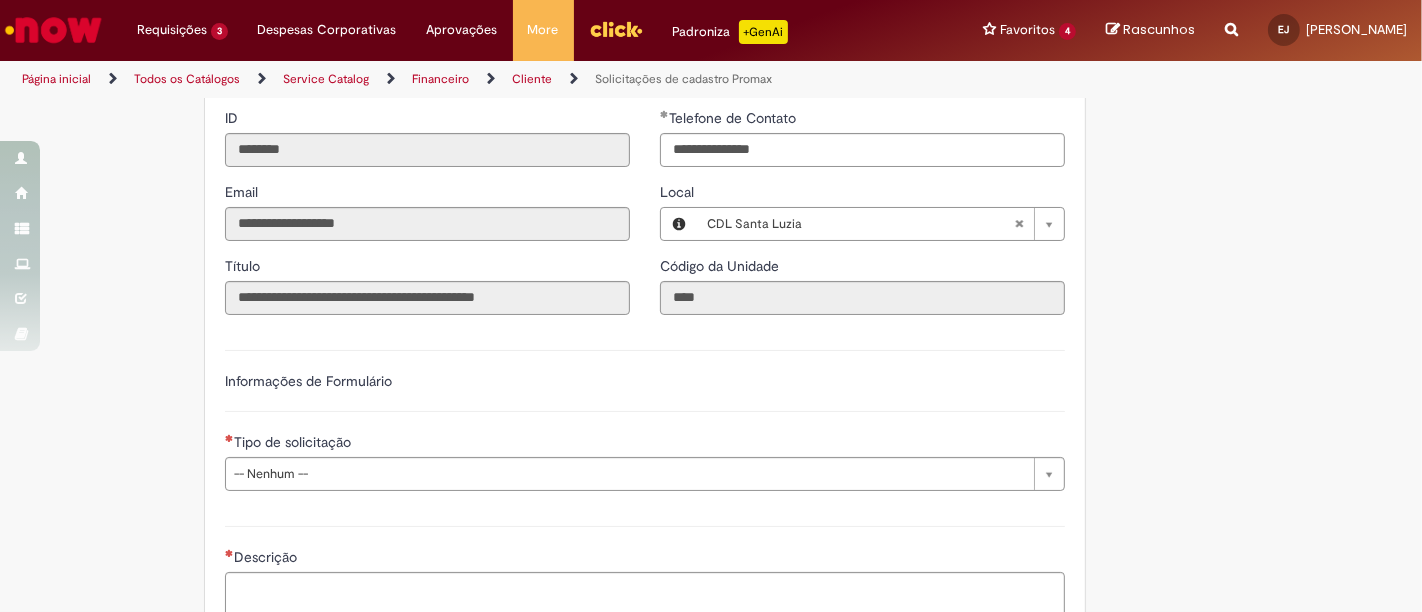 scroll, scrollTop: 651, scrollLeft: 0, axis: vertical 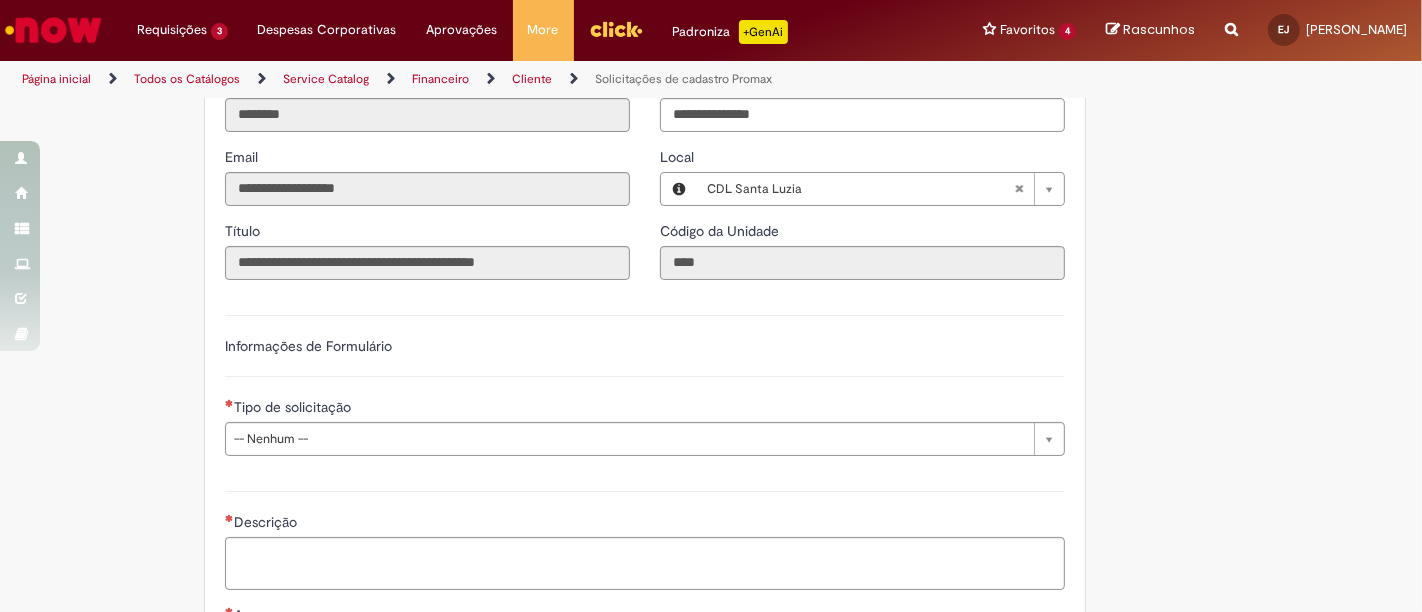 click on "Adicionar a Favoritos
Solicitações de cadastro Promax
Oferta exclusiva para bloqueio, desbloqueio, reativação e transferência de PDVs entre Operações, cadastro manuais de CDDS, fábricas e eventos.
📌 Em anexo, você encontra o nosso  Book de Documentos  com as orientações necessárias. Acesse também nosso SharePoint: 🔗  [URL][DOMAIN_NAME] E-mail de contato:   [EMAIL_ADDRESS][DOMAIN_NAME]
⚠️  Importante: As solicitações de  atualização de dados ou documentos  devem ser realizadas  exclusivamente pela plataforma Bees Care (Zendesk),  atraves do Link 🔗  [URL][DOMAIN_NAME]
📥 Abaixo, você confere o passo a passo de como abrir uma solicitação na plataforma.
SAP Interim Country Code ** Favorecido" at bounding box center [711, 201] 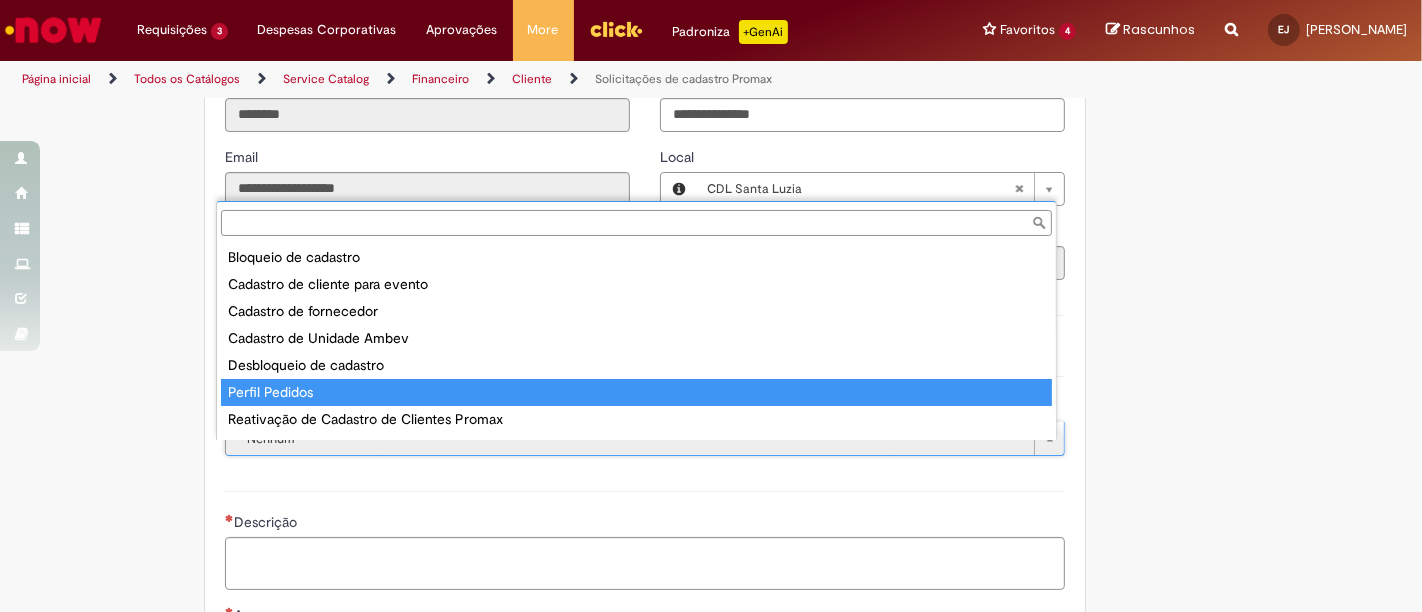 scroll, scrollTop: 0, scrollLeft: 0, axis: both 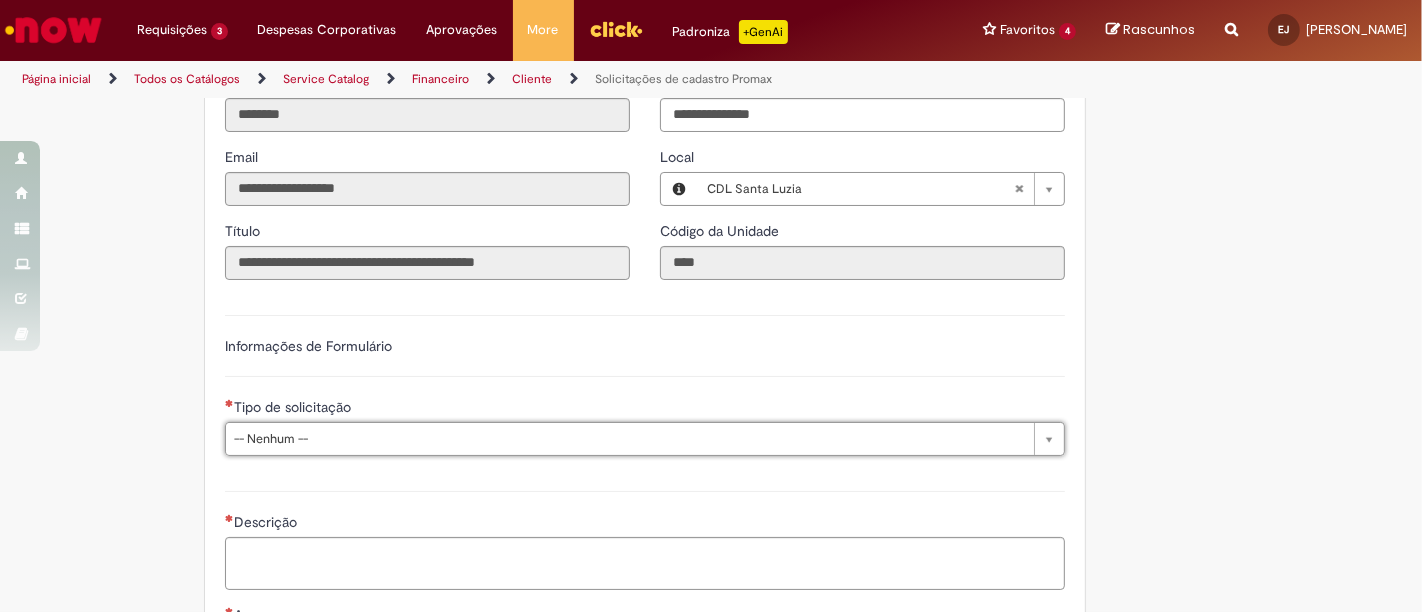 click on "Informações de Formulário" at bounding box center [645, 356] 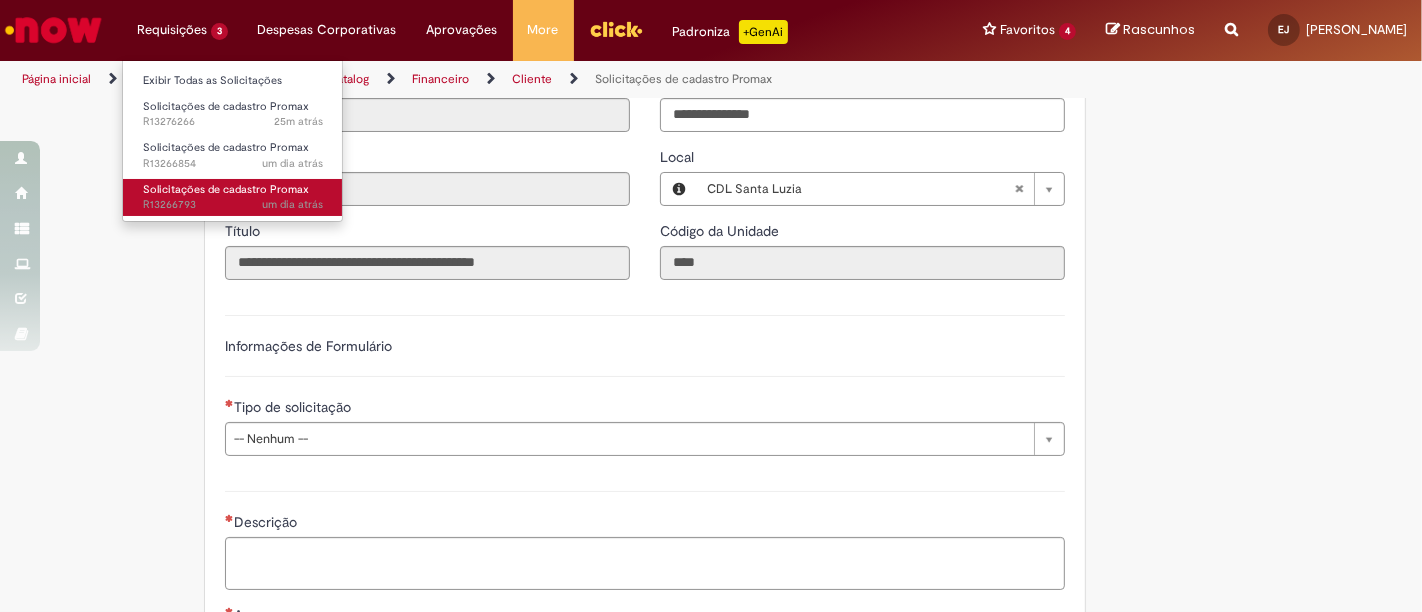click on "Solicitações de cadastro Promax" at bounding box center [226, 189] 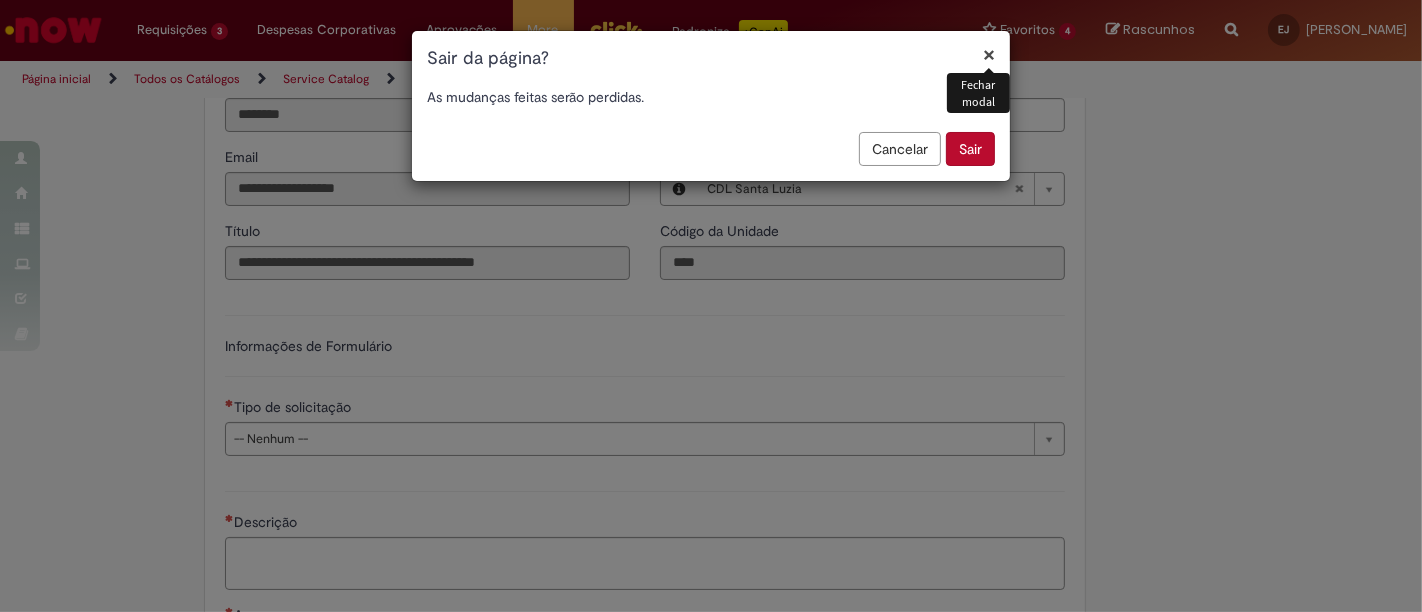 click on "×" at bounding box center (989, 54) 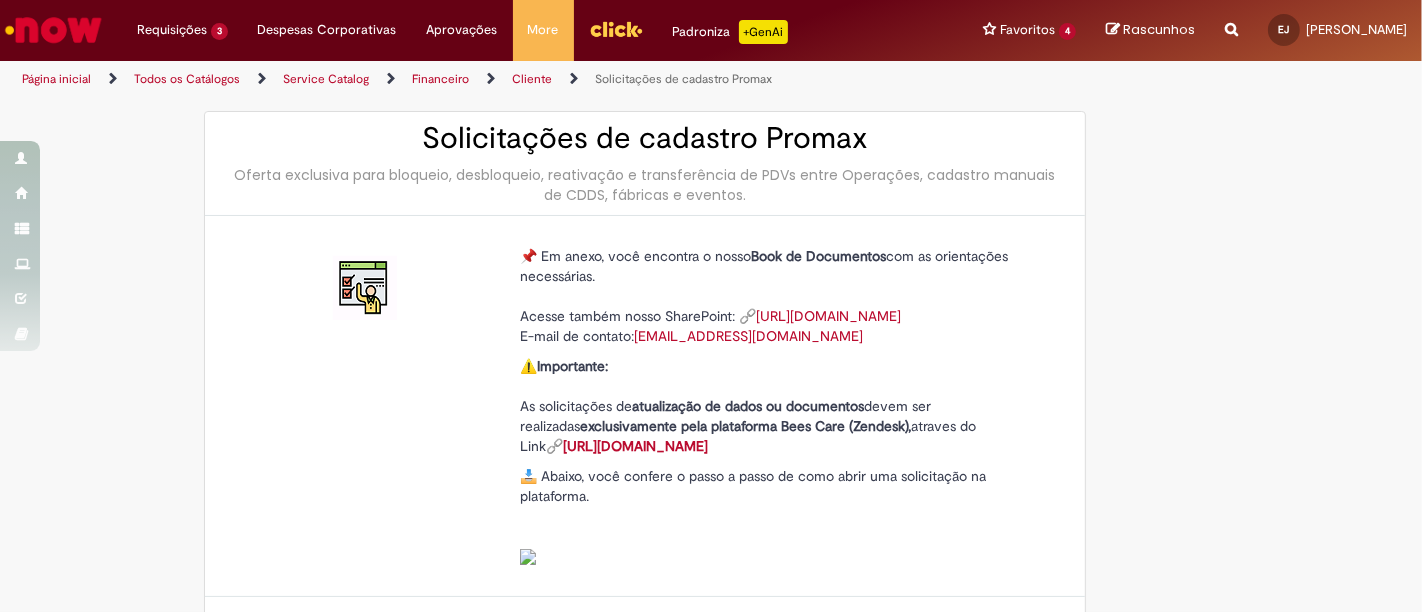 scroll, scrollTop: 0, scrollLeft: 0, axis: both 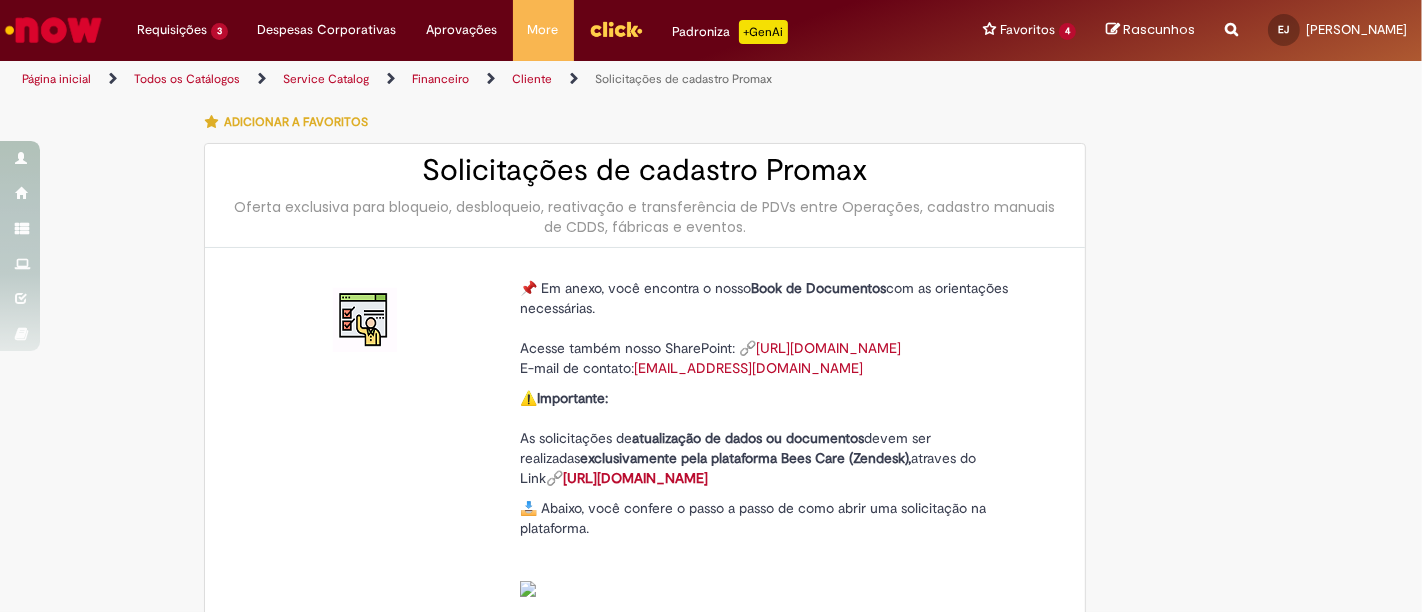 click on "Página inicial" at bounding box center [56, 79] 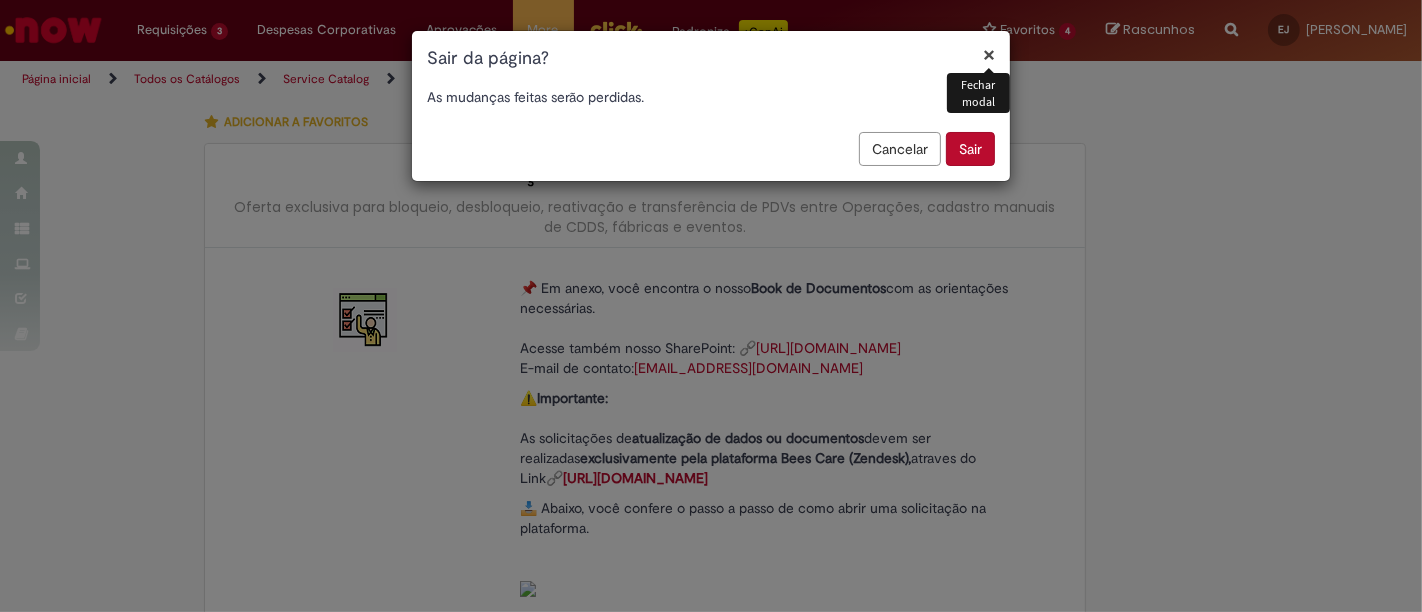 click on "Sair" at bounding box center (970, 149) 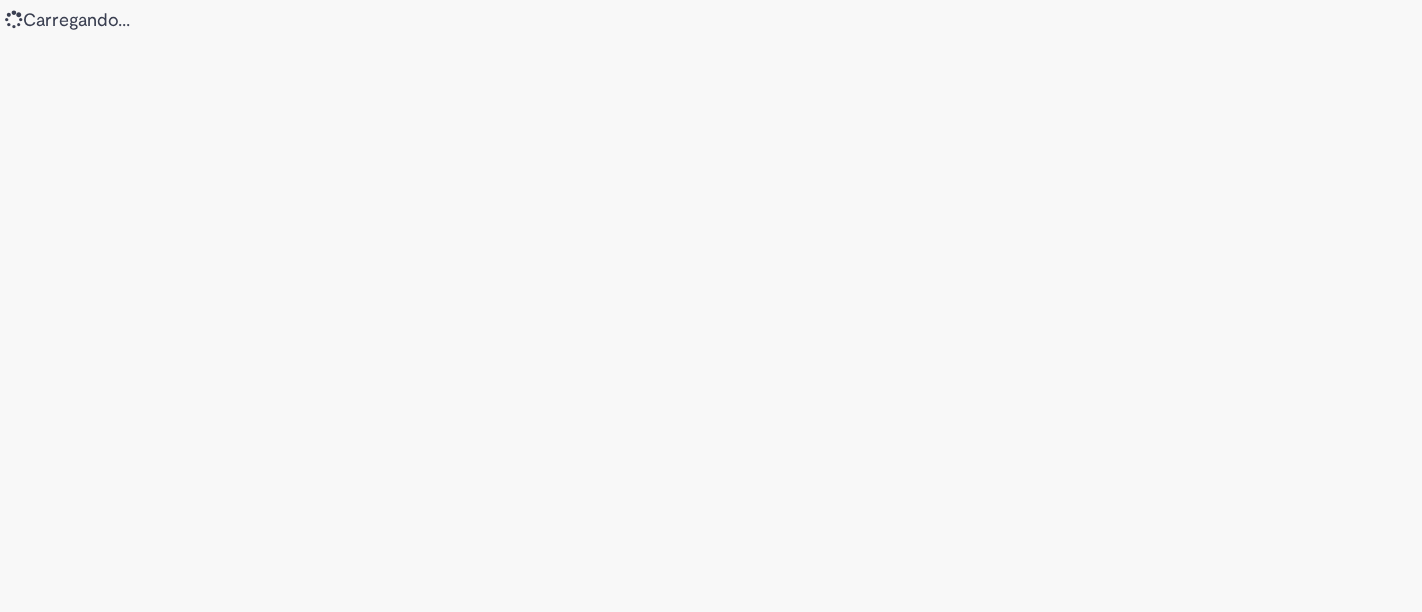 scroll, scrollTop: 0, scrollLeft: 0, axis: both 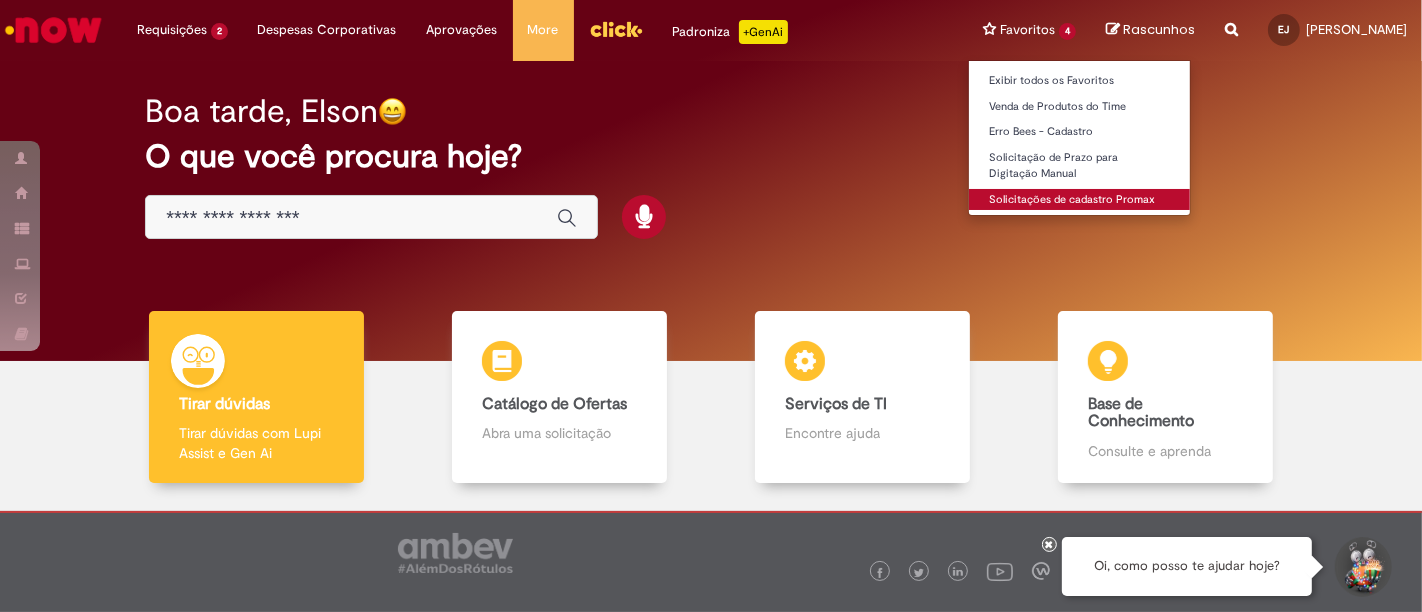 click on "Solicitações de cadastro Promax" at bounding box center [1079, 200] 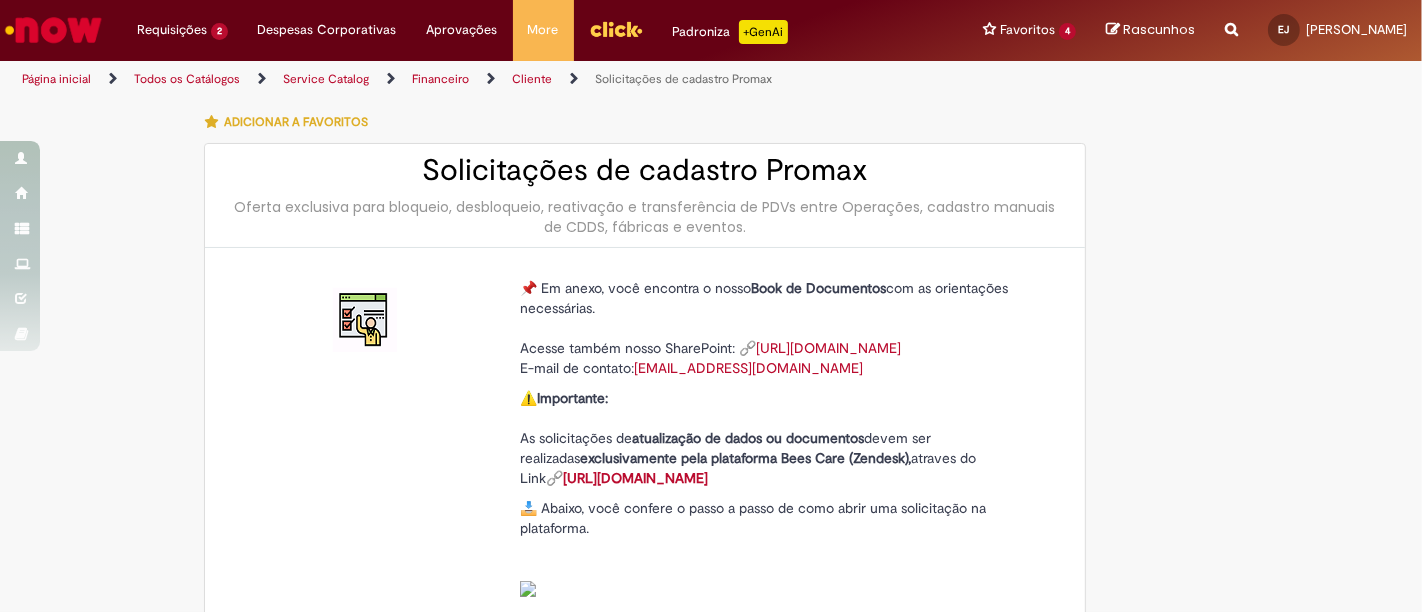 type on "********" 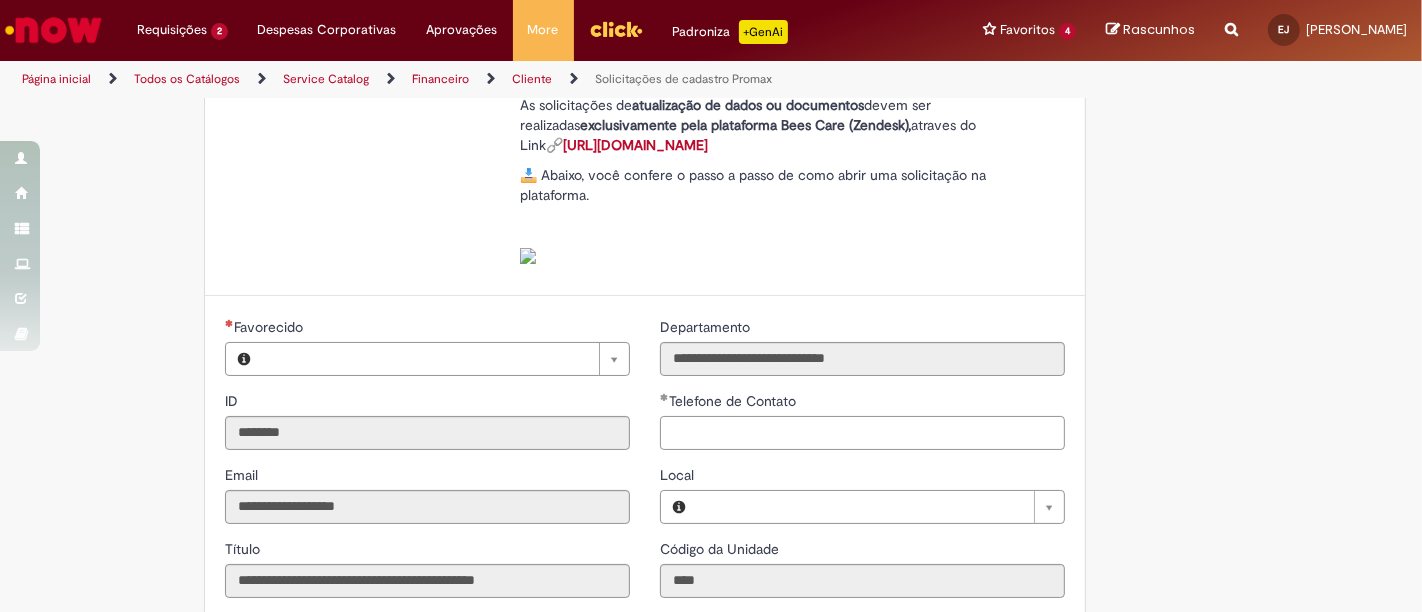 type on "**********" 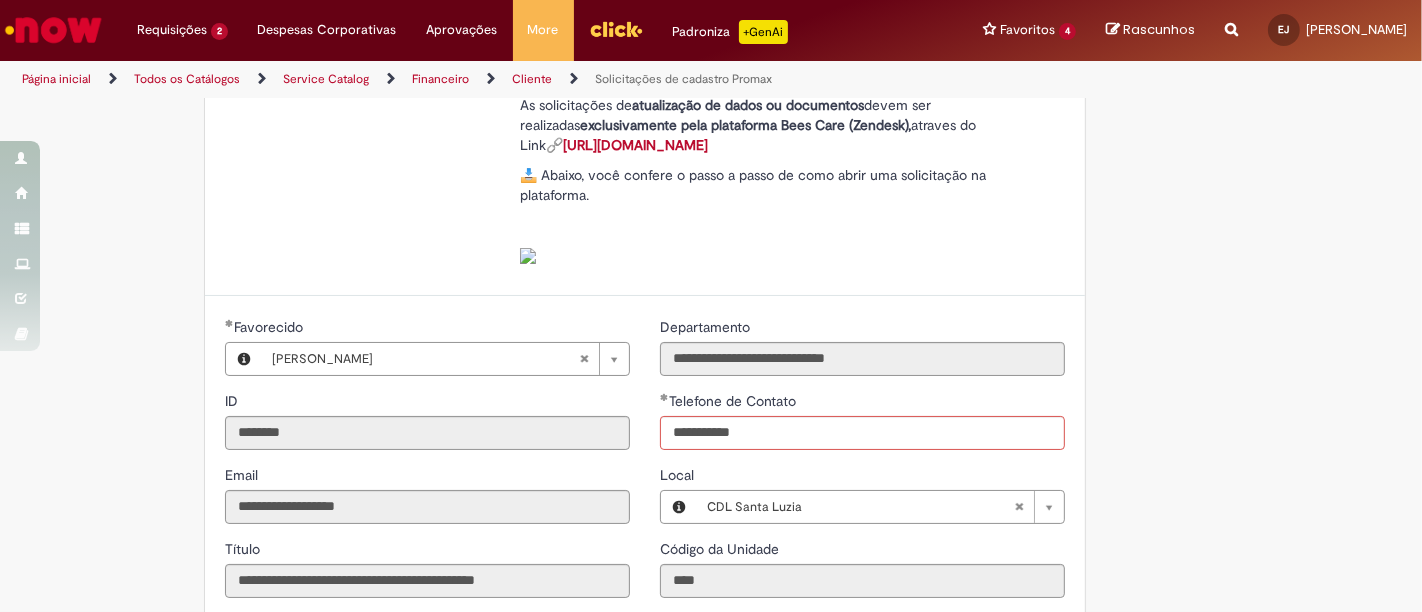 click on "Adicionar a Favoritos
Solicitações de cadastro Promax
Oferta exclusiva para bloqueio, desbloqueio, reativação e transferência de PDVs entre Operações, cadastro manuais de CDDS, fábricas e eventos.
📌 Em anexo, você encontra o nosso  Book de Documentos  com as orientações necessárias. Acesse também nosso SharePoint: 🔗  [URL][DOMAIN_NAME] E-mail de contato:   [EMAIL_ADDRESS][DOMAIN_NAME]
⚠️  Importante: As solicitações de  atualização de dados ou documentos  devem ser realizadas  exclusivamente pela plataforma Bees Care (Zendesk),  atraves do Link 🔗  [URL][DOMAIN_NAME]
📥 Abaixo, você confere o passo a passo de como abrir uma solicitação na plataforma.
SAP Interim Country Code ** Favorecido" at bounding box center (711, 519) 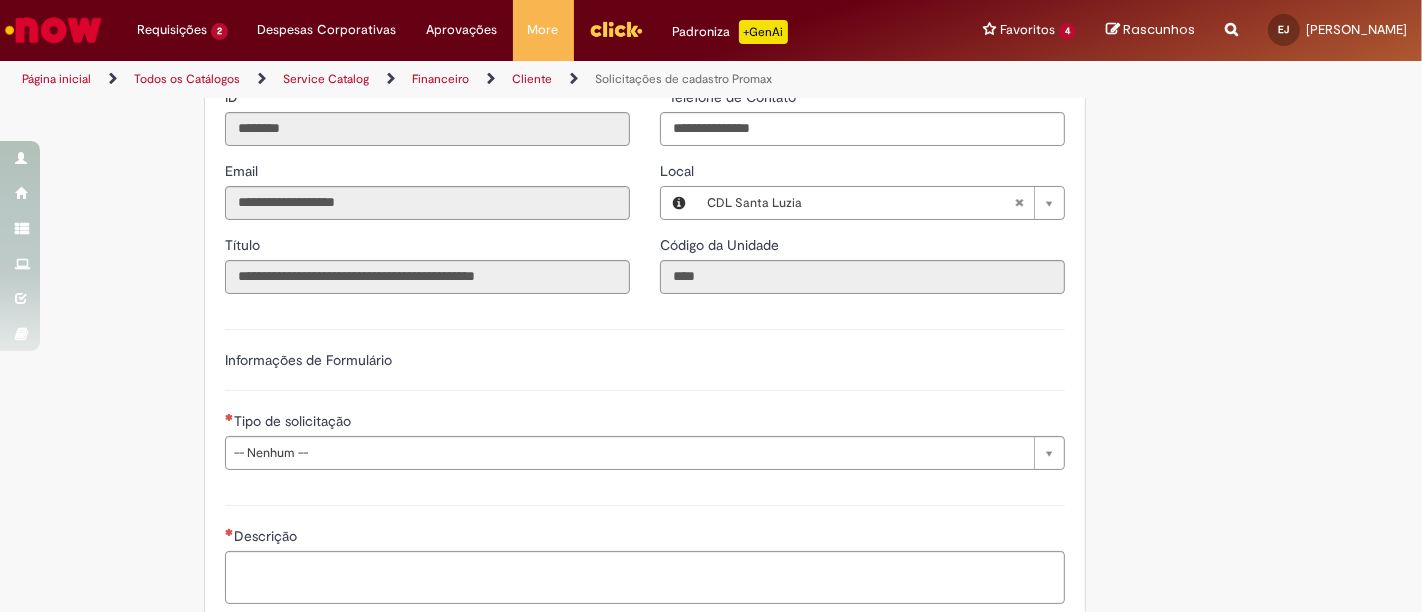 scroll, scrollTop: 777, scrollLeft: 0, axis: vertical 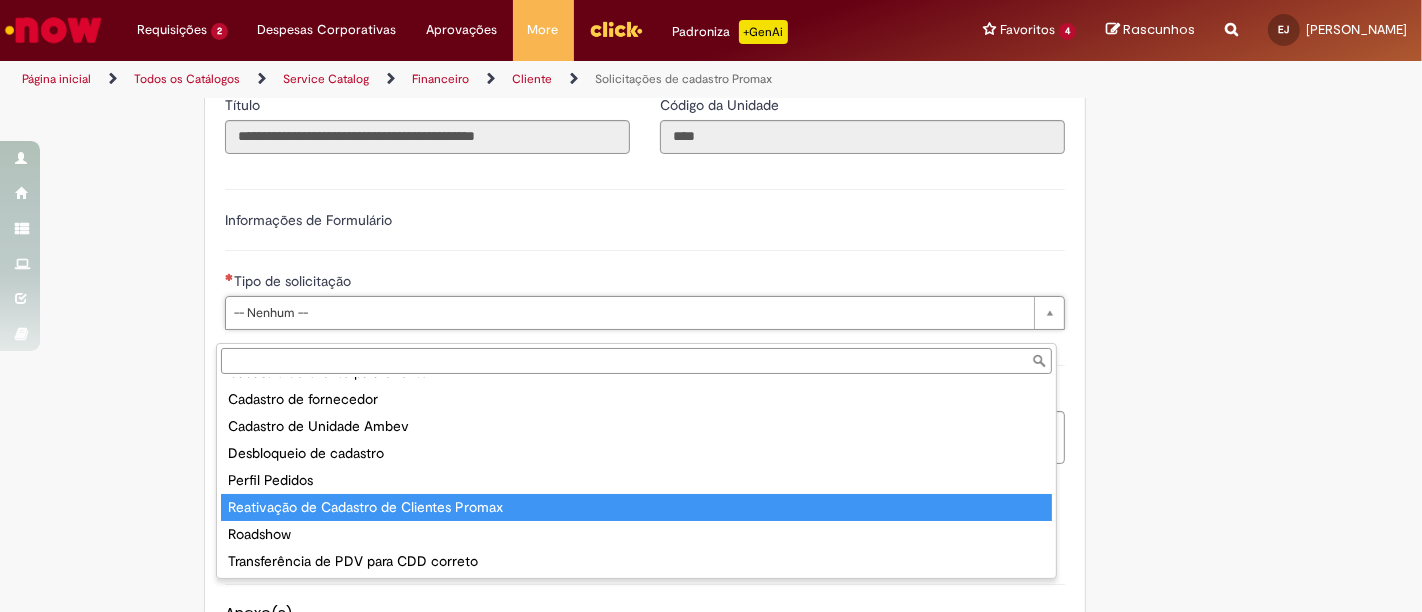 type on "**********" 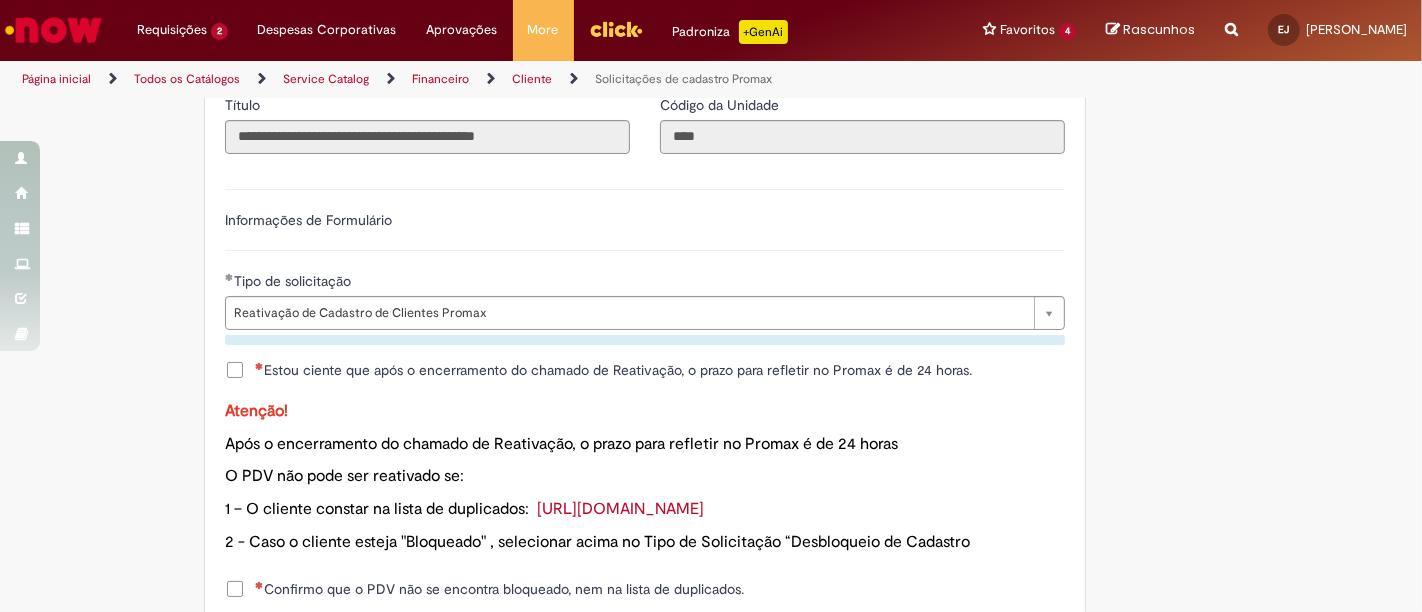 click on "Adicionar a Favoritos
Solicitações de cadastro Promax
Oferta exclusiva para bloqueio, desbloqueio, reativação e transferência de PDVs entre Operações, cadastro manuais de CDDS, fábricas e eventos.
📌 Em anexo, você encontra o nosso  Book de Documentos  com as orientações necessárias. Acesse também nosso SharePoint: 🔗  [URL][DOMAIN_NAME] E-mail de contato:   [EMAIL_ADDRESS][DOMAIN_NAME]
⚠️  Importante: As solicitações de  atualização de dados ou documentos  devem ser realizadas  exclusivamente pela plataforma Bees Care (Zendesk),  atraves do Link 🔗  [URL][DOMAIN_NAME]
📥 Abaixo, você confere o passo a passo de como abrir uma solicitação na plataforma.
SAP Interim Country Code ** Favorecido" at bounding box center [711, 443] 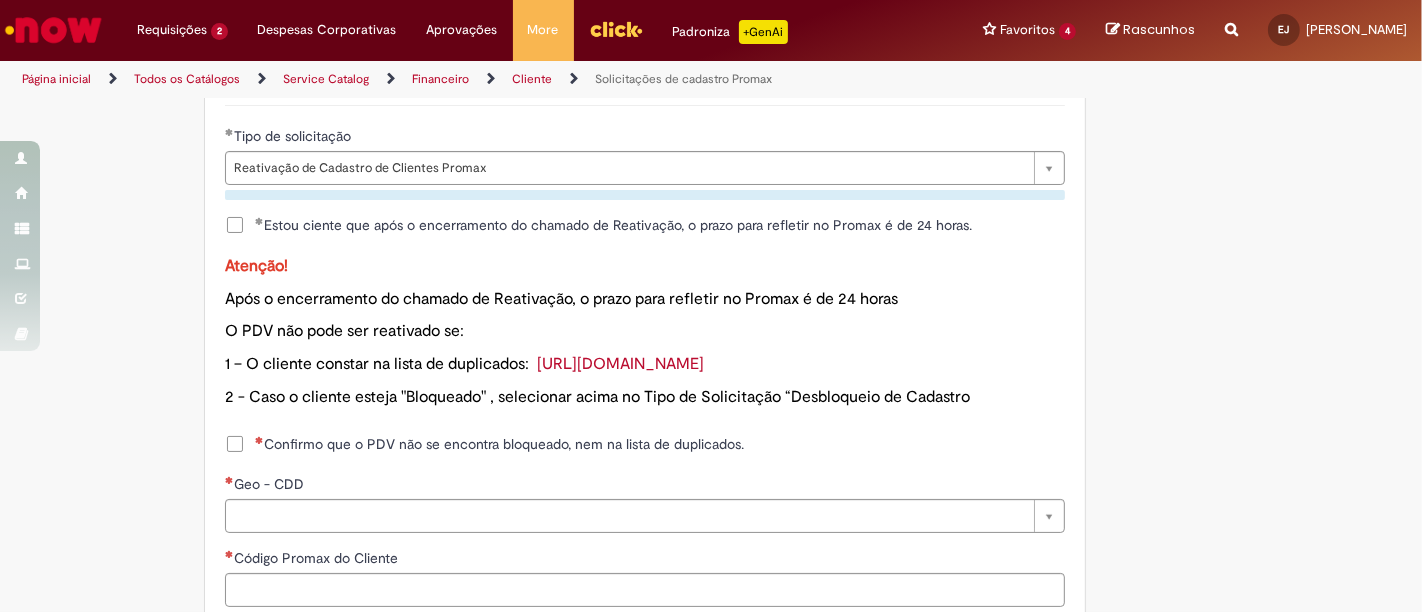 scroll, scrollTop: 1111, scrollLeft: 0, axis: vertical 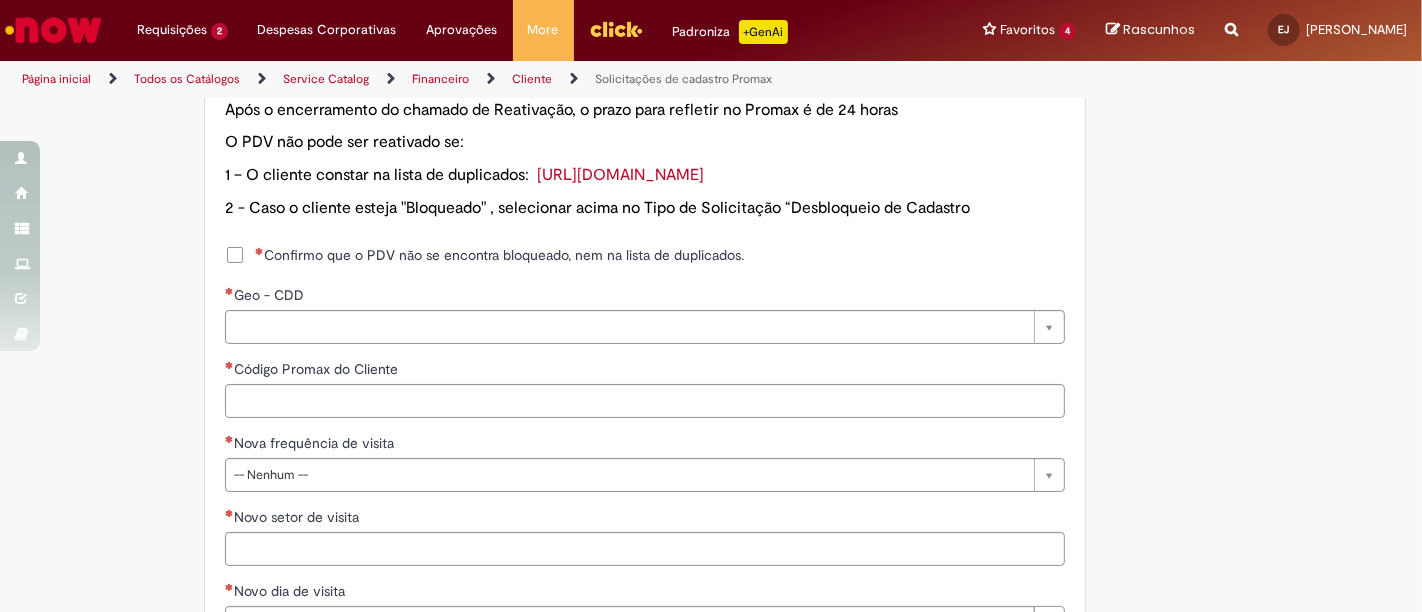 click on "Confirmo que o PDV não se encontra bloqueado, nem na lista de duplicados." at bounding box center (499, 255) 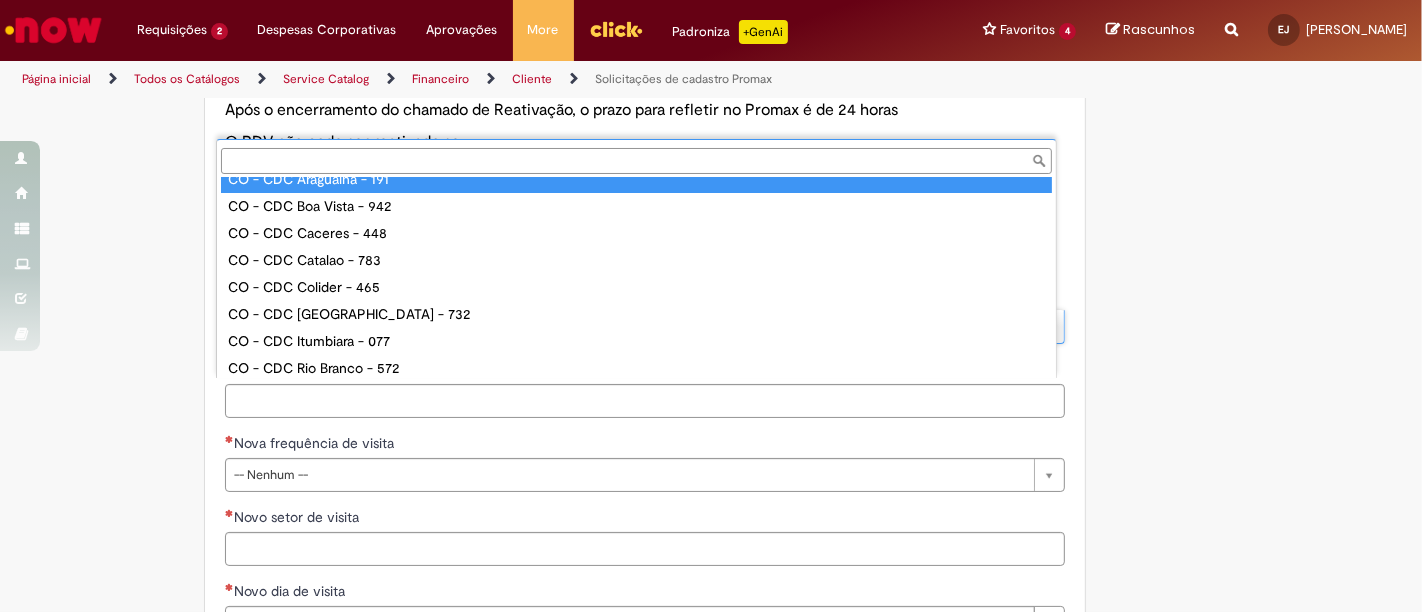 scroll, scrollTop: 0, scrollLeft: 0, axis: both 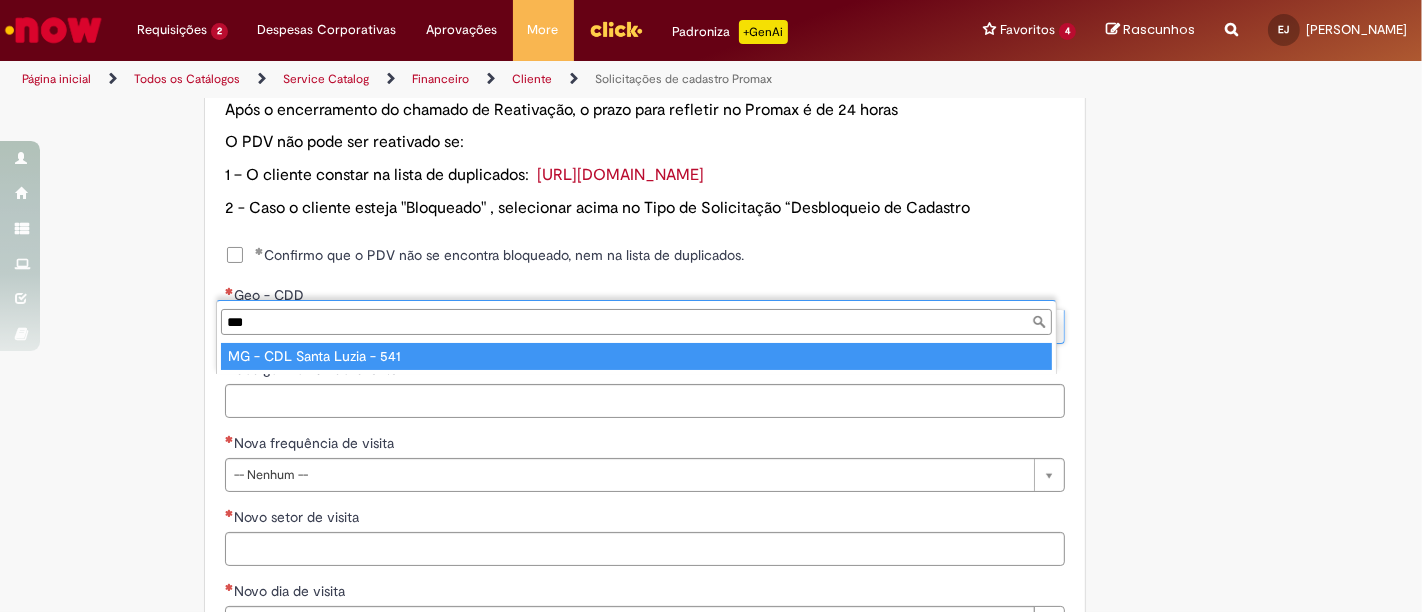 type on "***" 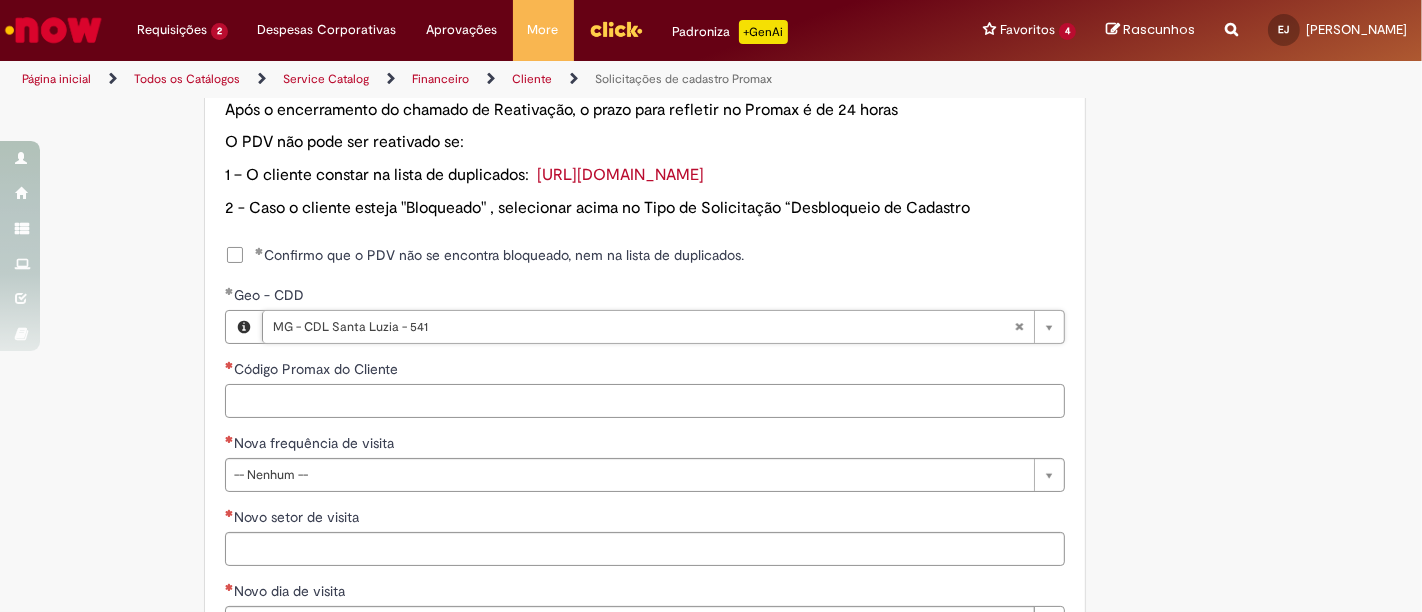 click on "Código Promax do Cliente" at bounding box center [645, 401] 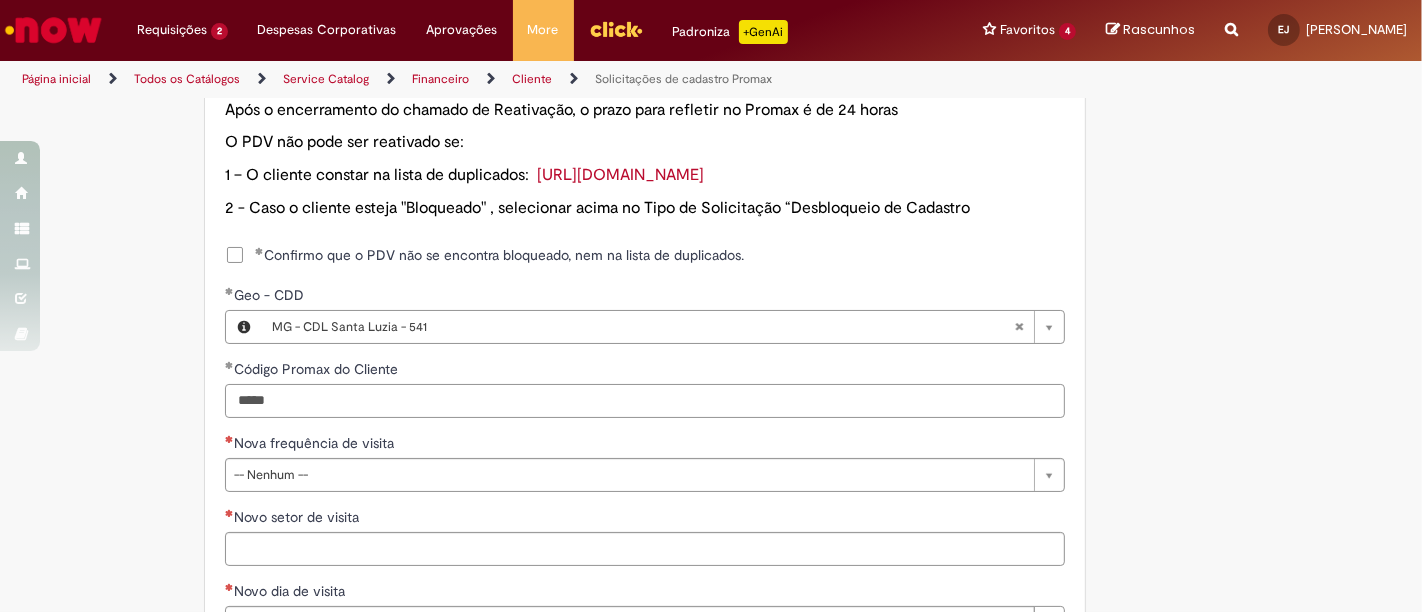 type on "*****" 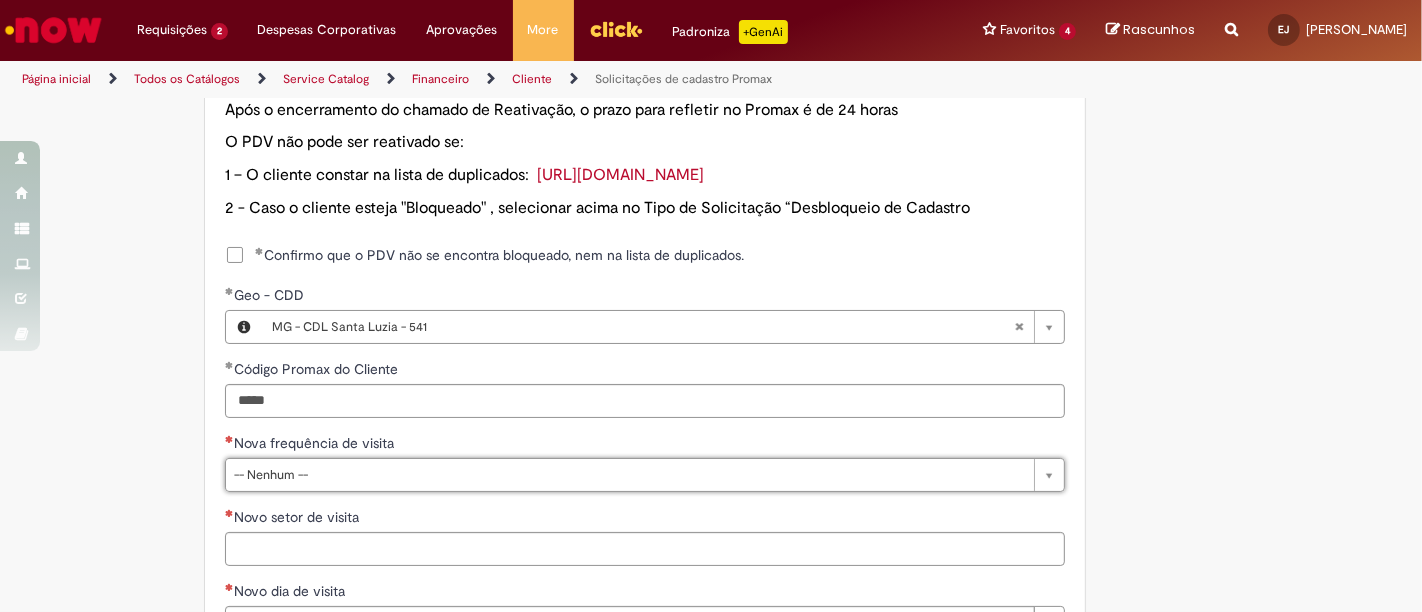 type 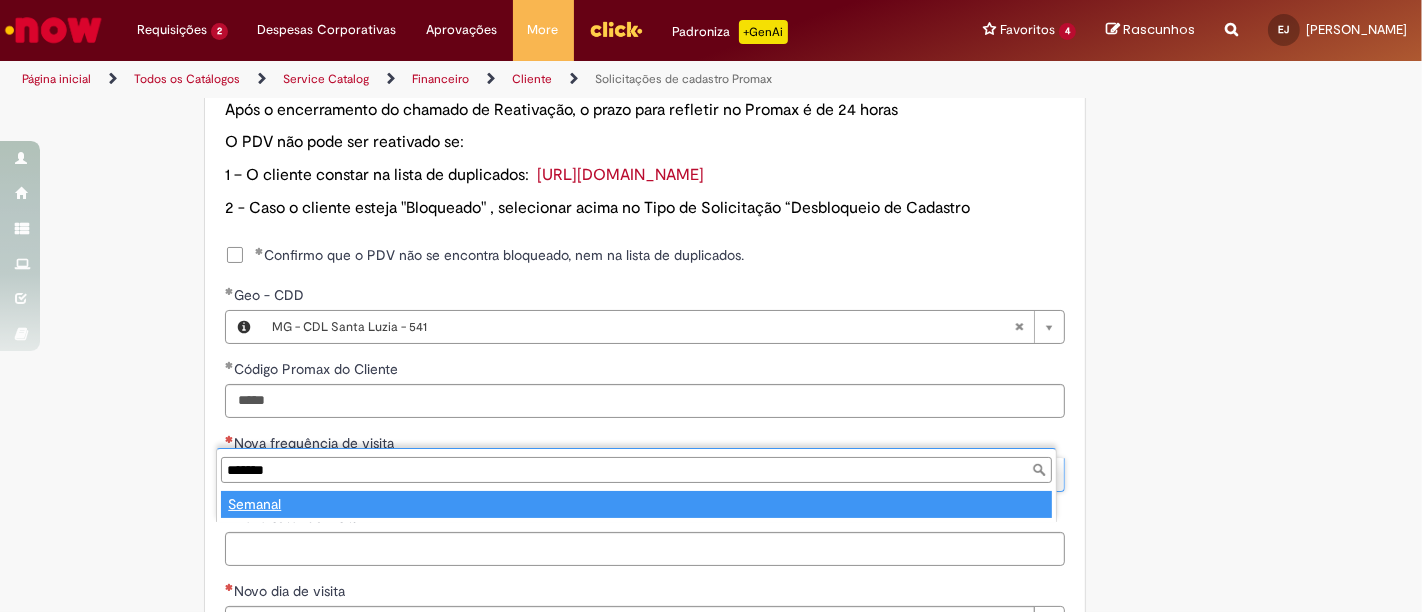 type on "*******" 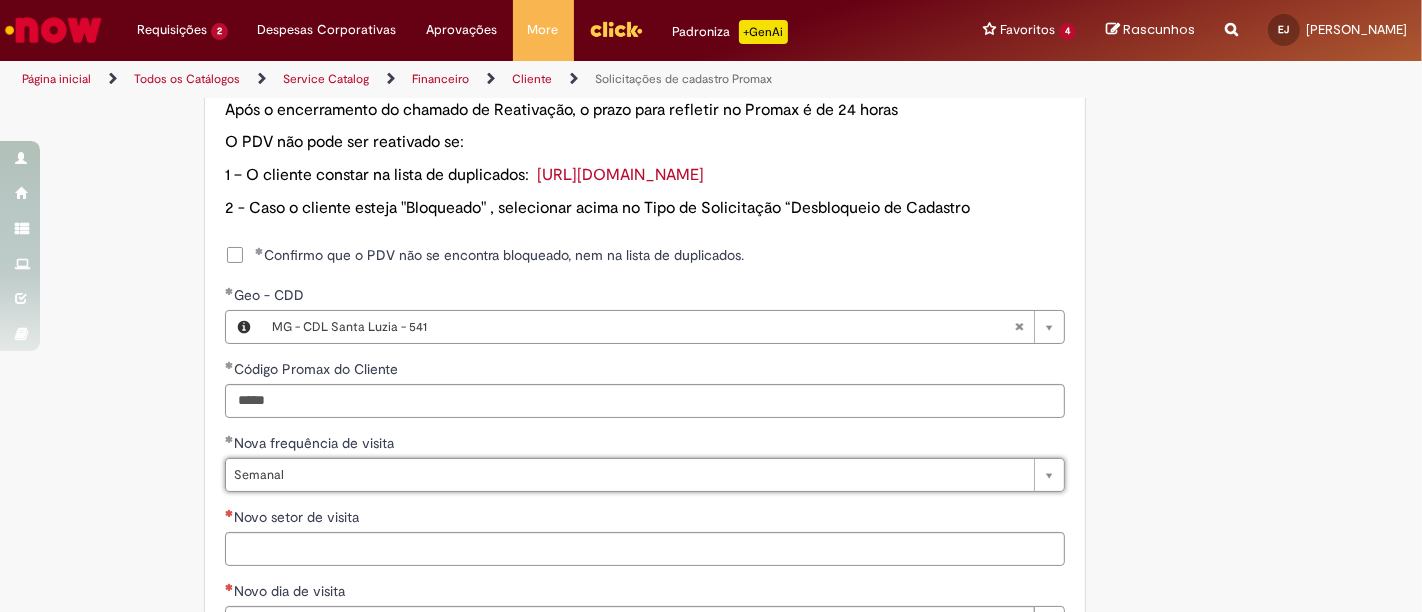 click on "Adicionar a Favoritos
Solicitações de cadastro Promax
Oferta exclusiva para bloqueio, desbloqueio, reativação e transferência de PDVs entre Operações, cadastro manuais de CDDS, fábricas e eventos.
📌 Em anexo, você encontra o nosso  Book de Documentos  com as orientações necessárias. Acesse também nosso SharePoint: 🔗  [URL][DOMAIN_NAME] E-mail de contato:   [EMAIL_ADDRESS][DOMAIN_NAME]
⚠️  Importante: As solicitações de  atualização de dados ou documentos  devem ser realizadas  exclusivamente pela plataforma Bees Care (Zendesk),  atraves do Link 🔗  [URL][DOMAIN_NAME]
📥 Abaixo, você confere o passo a passo de como abrir uma solicitação na plataforma.
SAP Interim Country Code ** Favorecido" at bounding box center [613, 109] 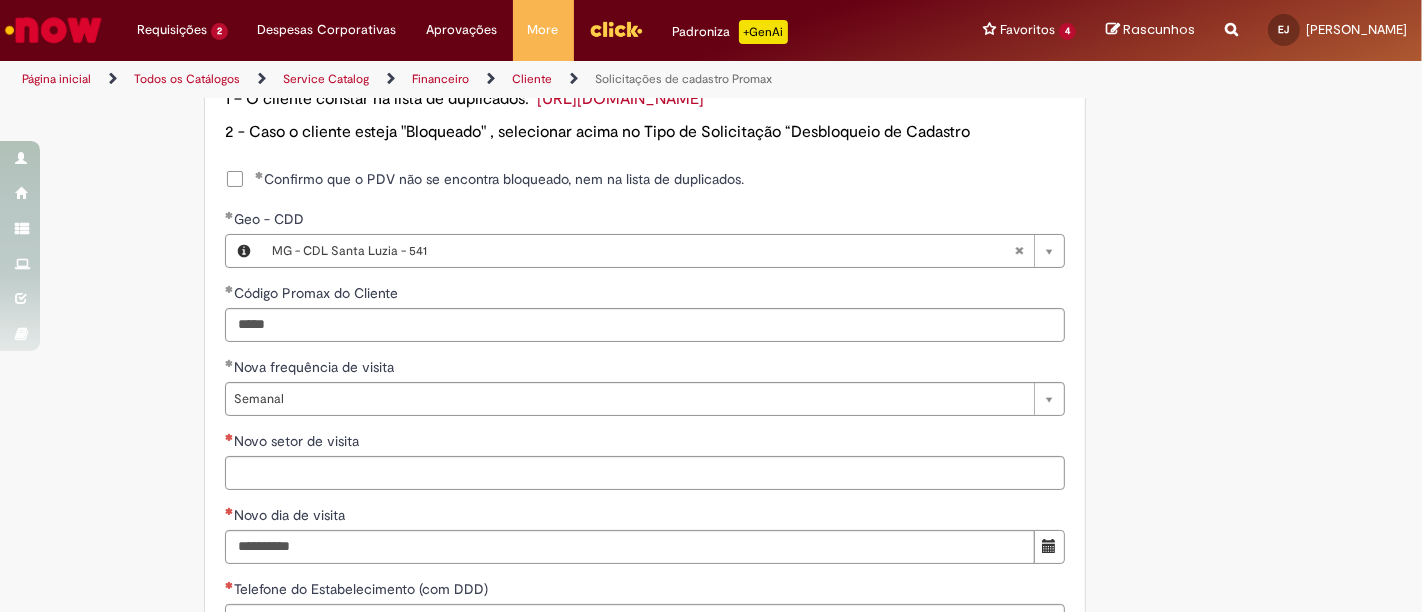 scroll, scrollTop: 1222, scrollLeft: 0, axis: vertical 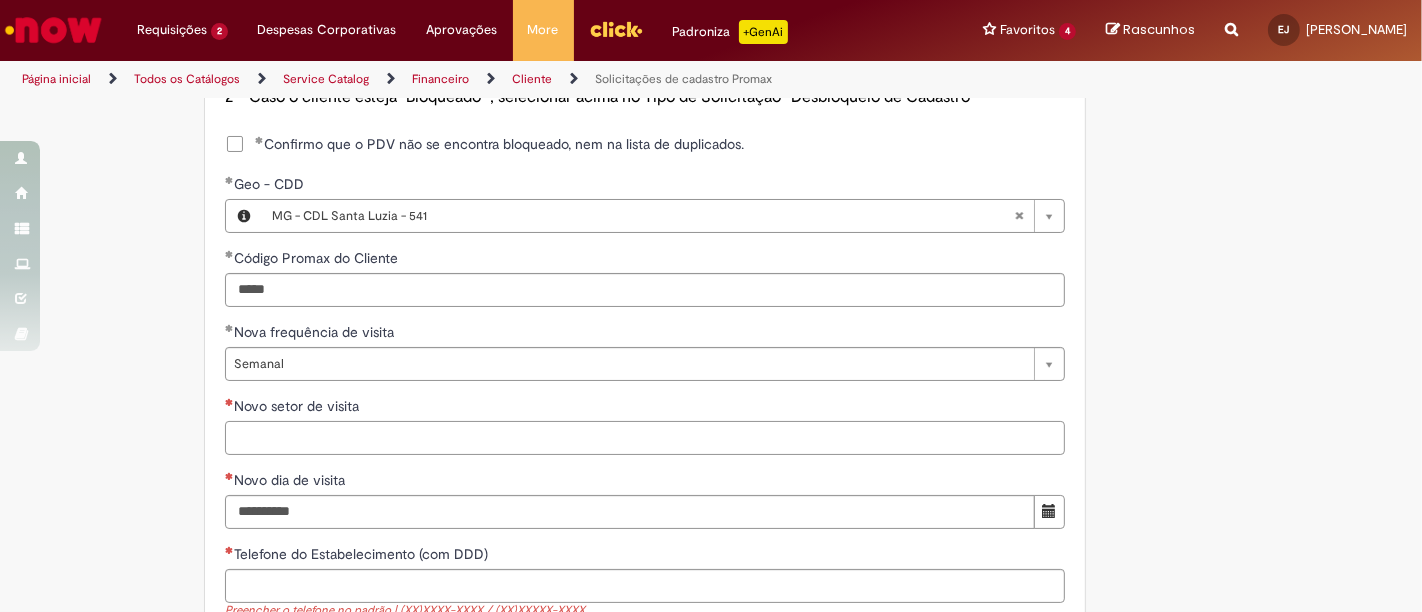 click on "Novo setor de visita" at bounding box center (645, 438) 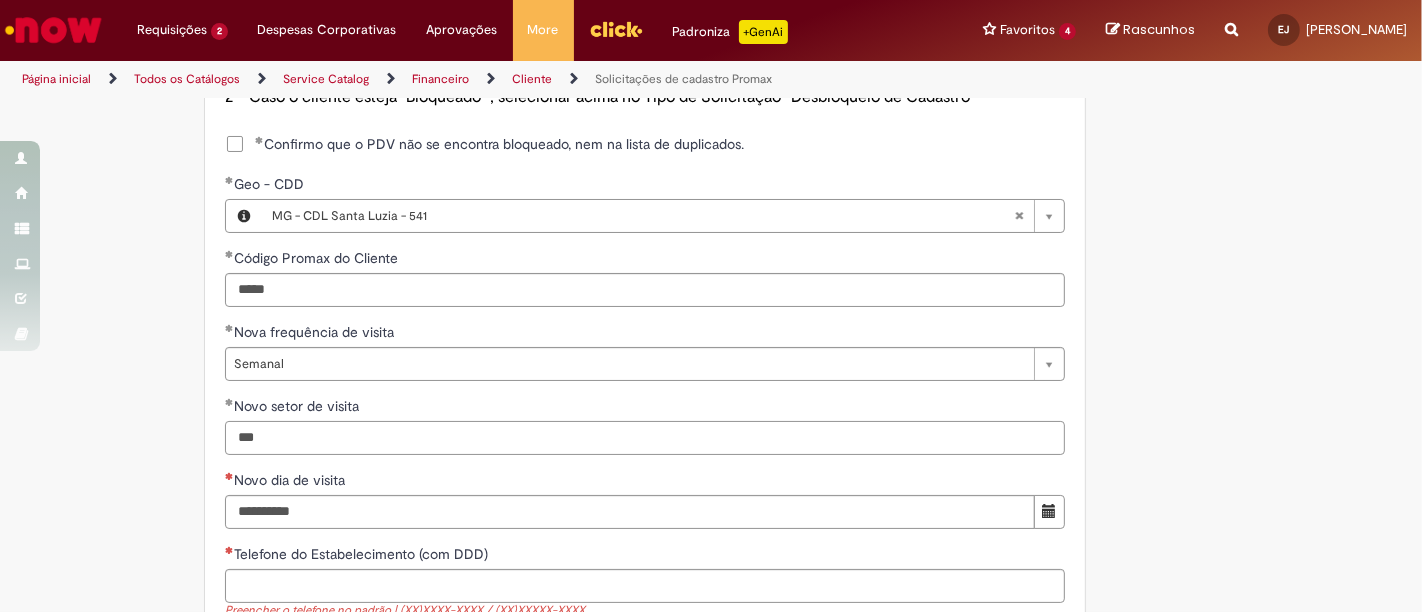 type on "***" 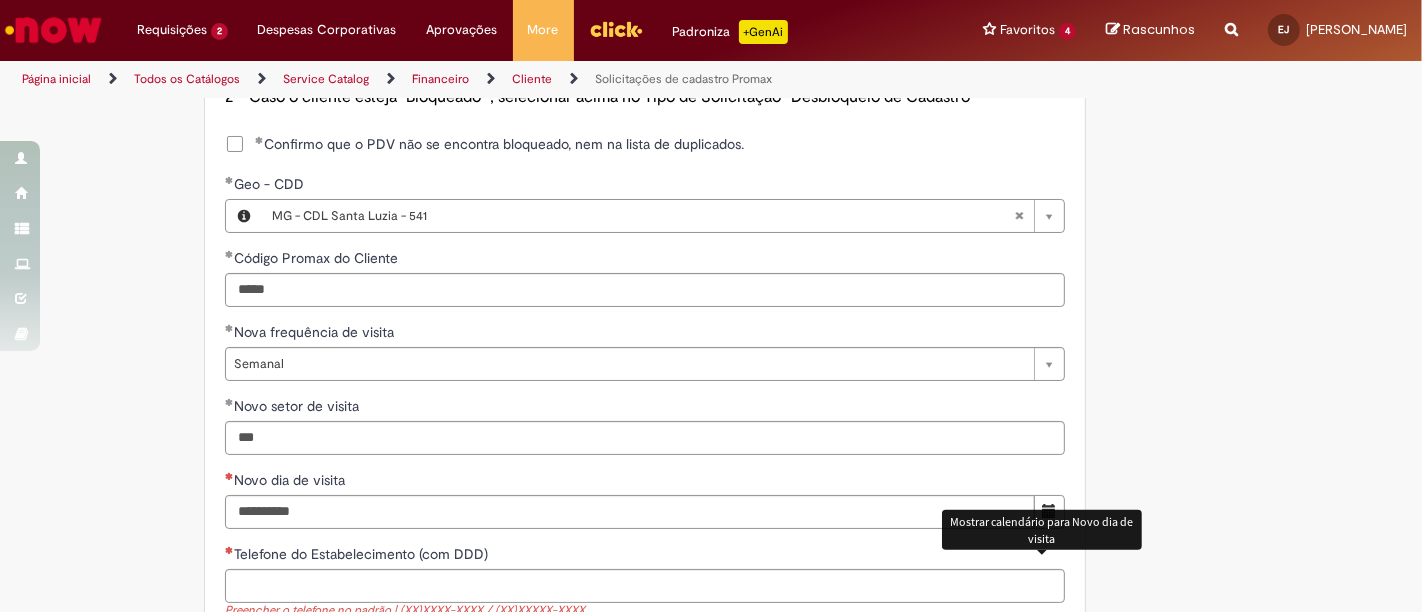 click at bounding box center (1049, 511) 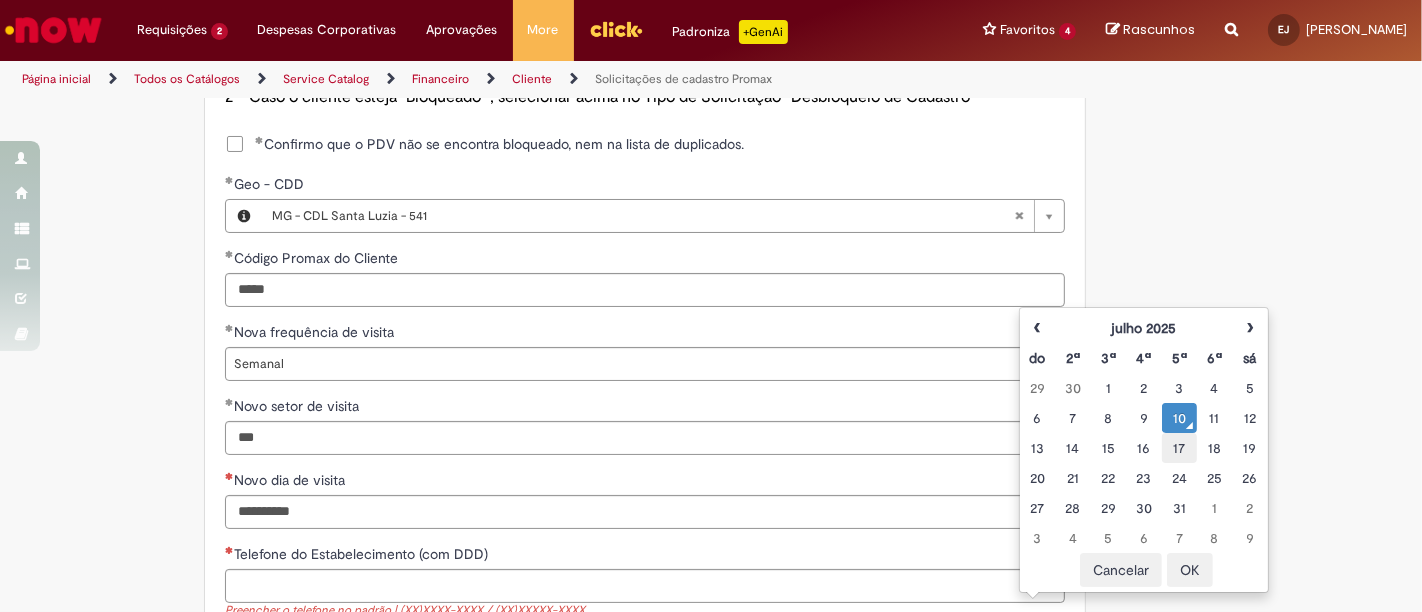 click on "17" at bounding box center [1179, 448] 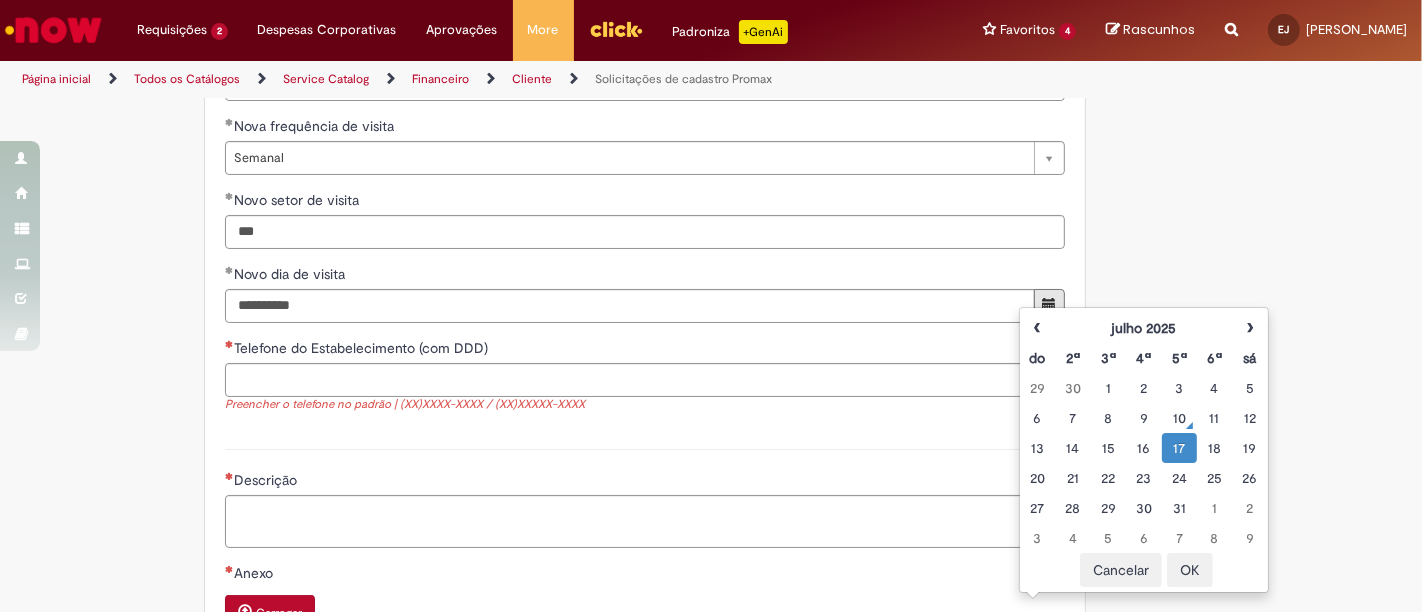 scroll, scrollTop: 1444, scrollLeft: 0, axis: vertical 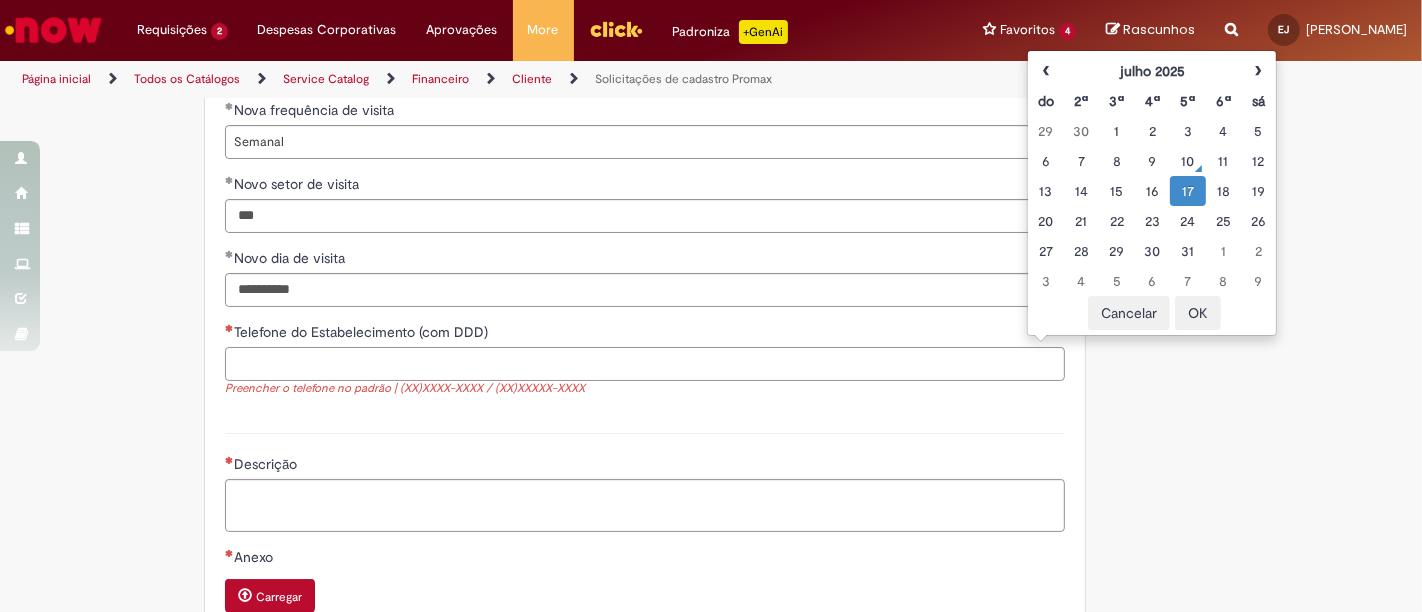 click on "Telefone do Estabelecimento (com DDD)" at bounding box center [645, 364] 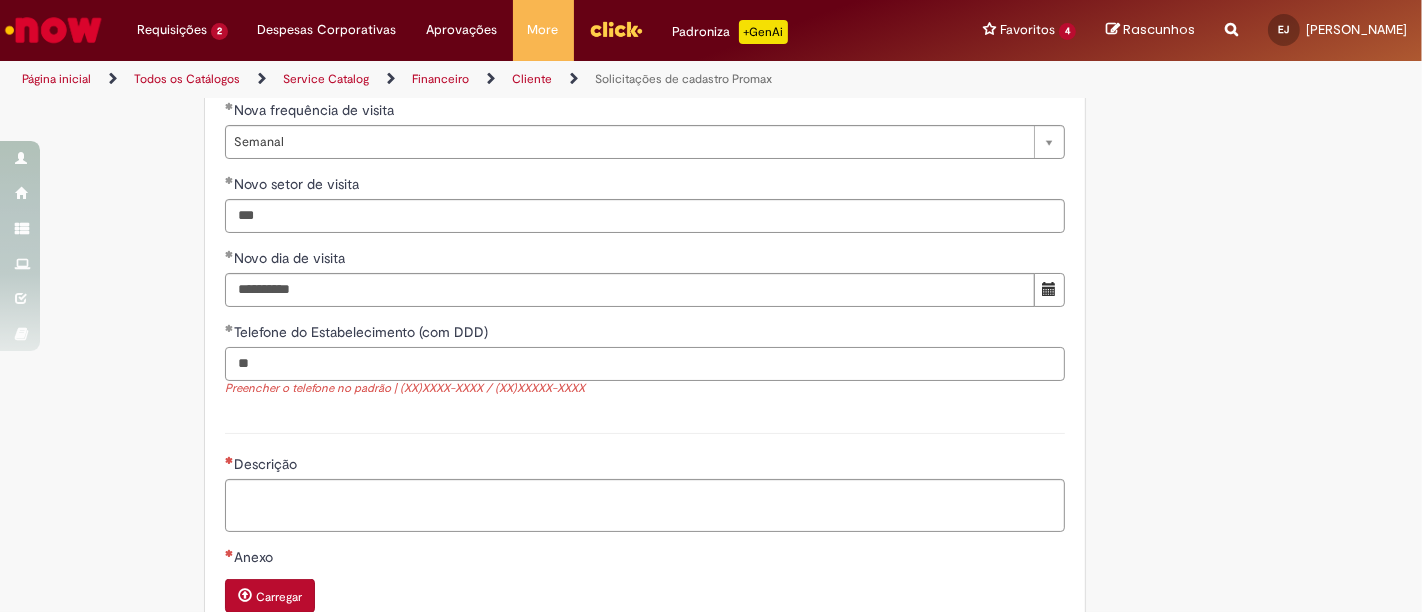 paste on "**********" 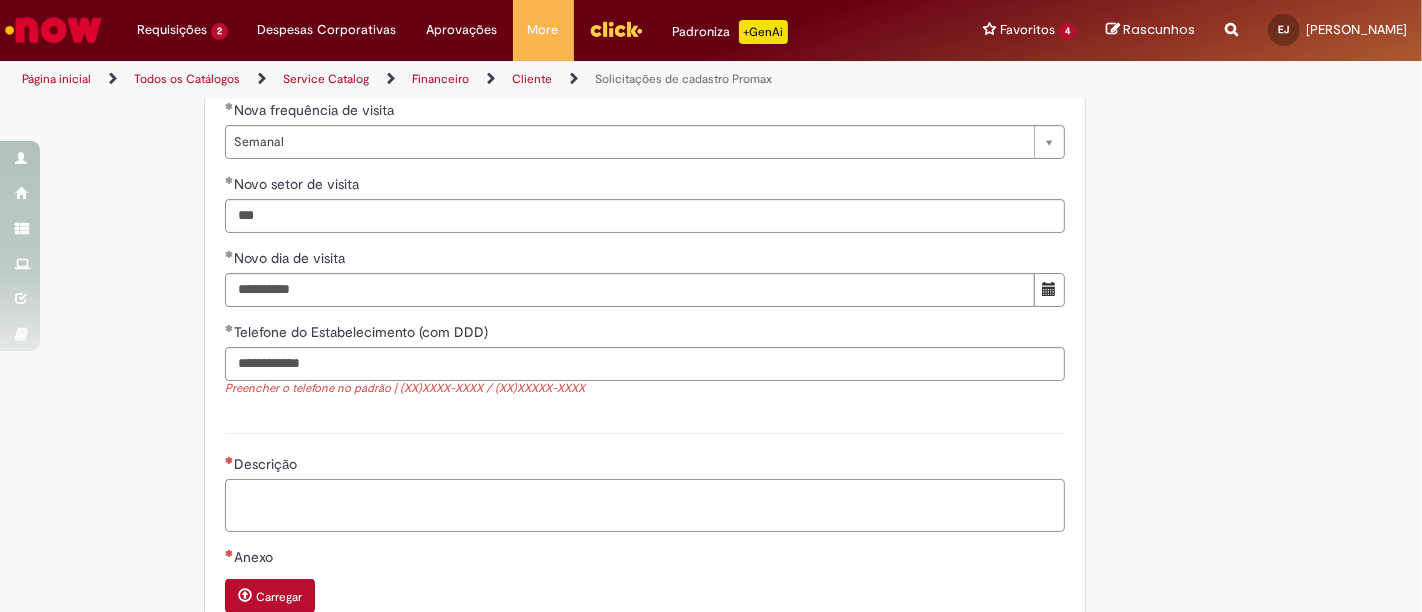 type on "**********" 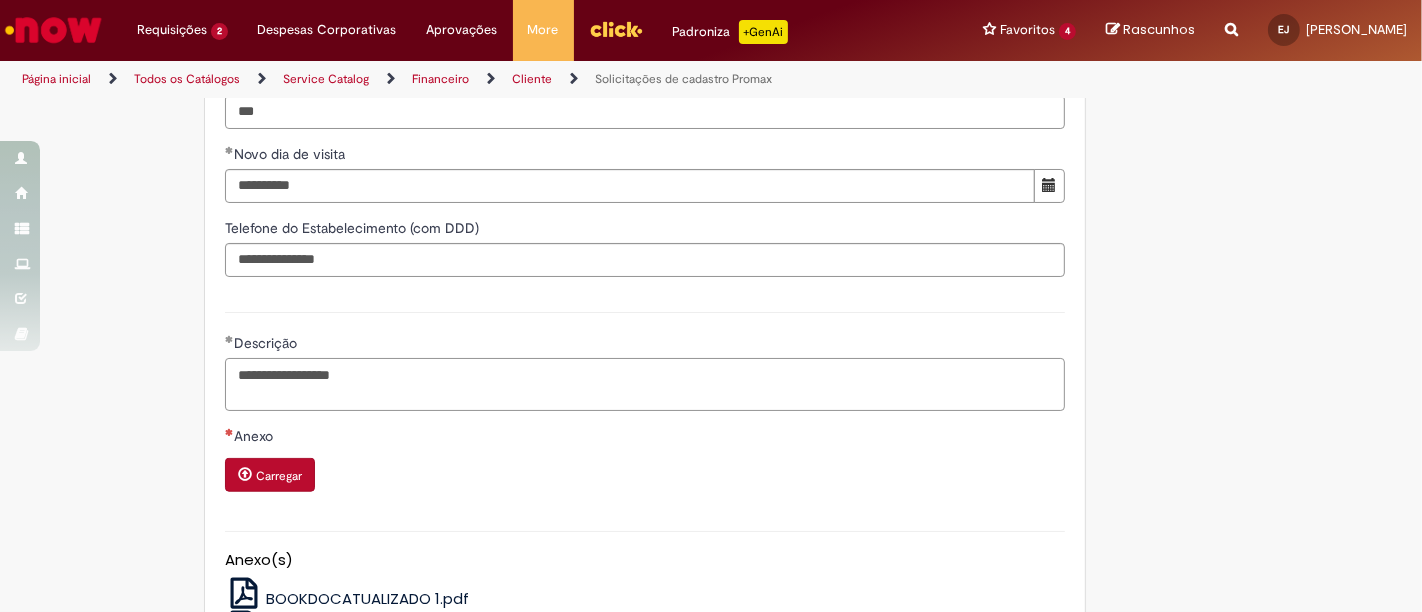scroll, scrollTop: 1666, scrollLeft: 0, axis: vertical 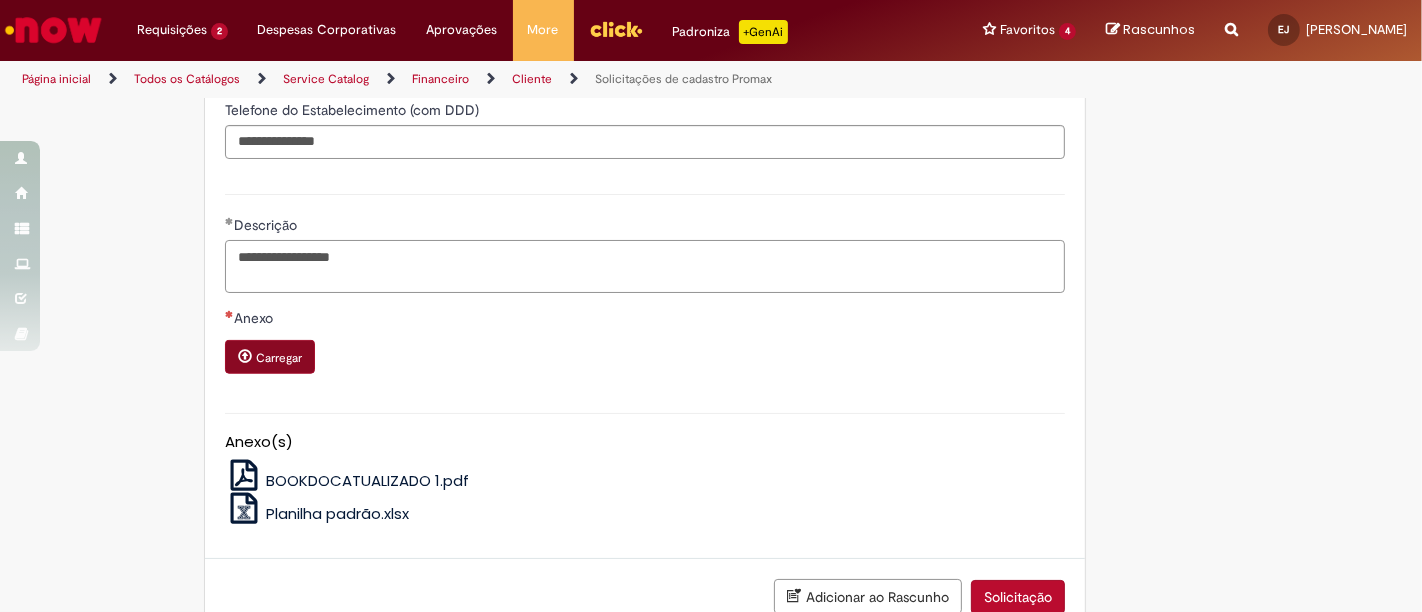 type on "**********" 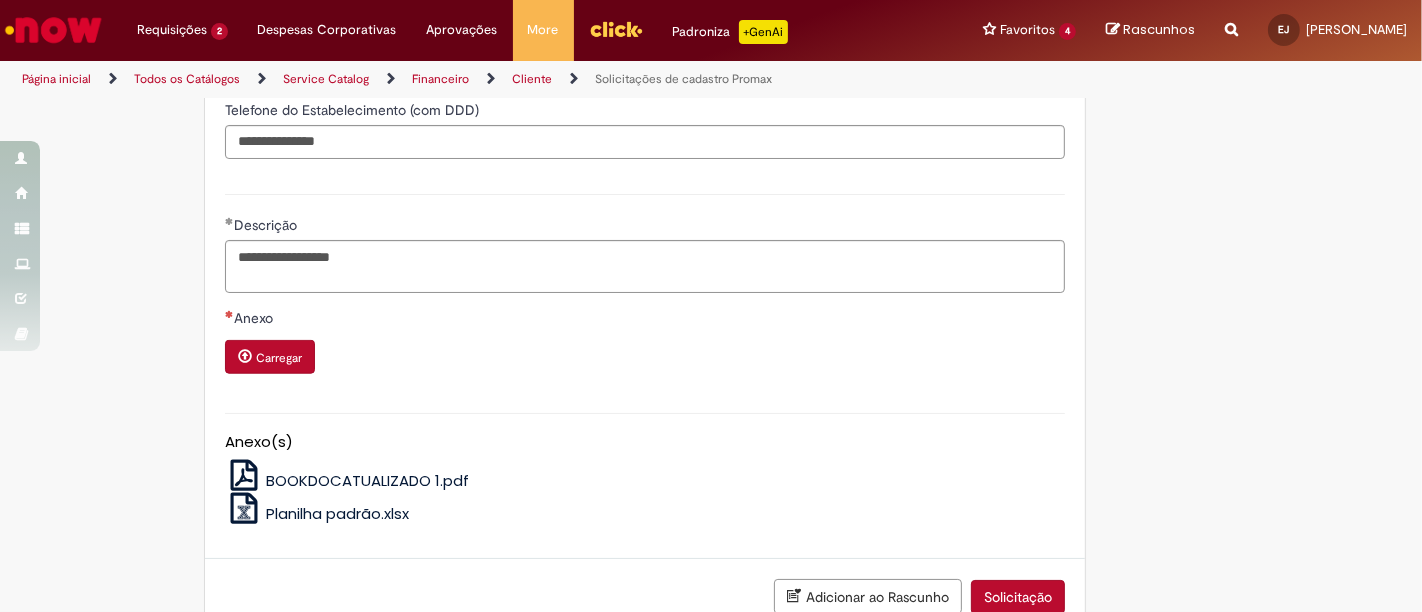 click on "Carregar" at bounding box center (279, 358) 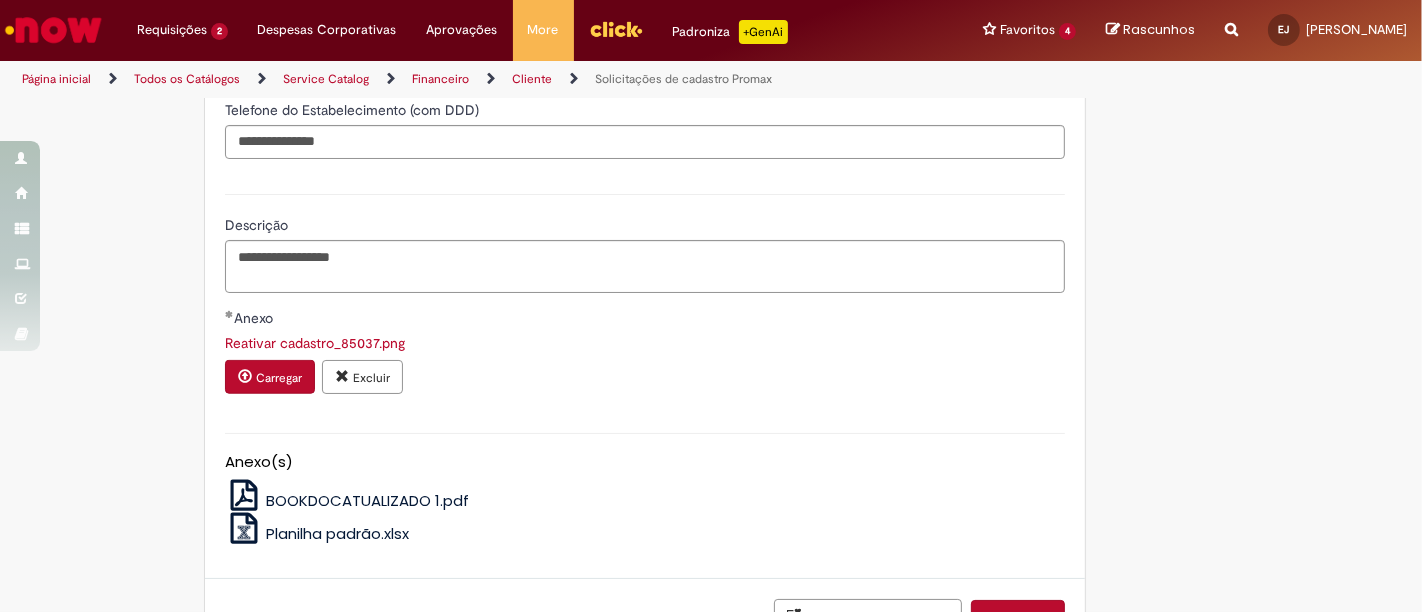 scroll, scrollTop: 1794, scrollLeft: 0, axis: vertical 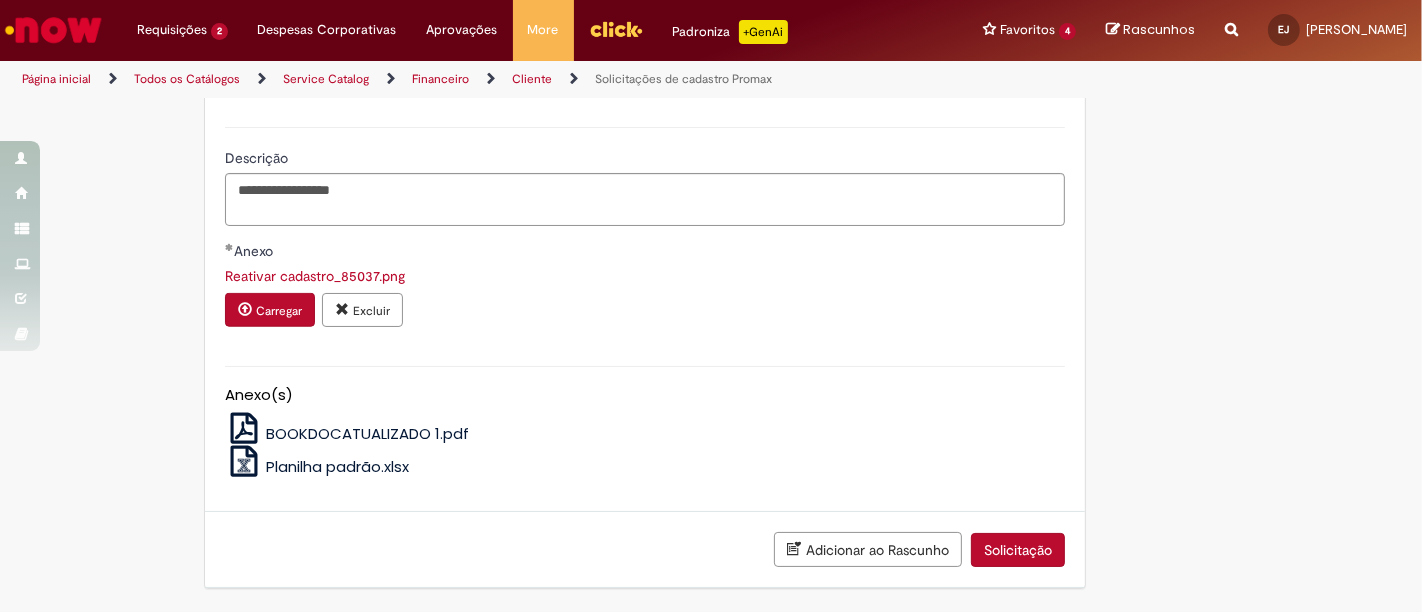 click on "Solicitação" at bounding box center (1018, 550) 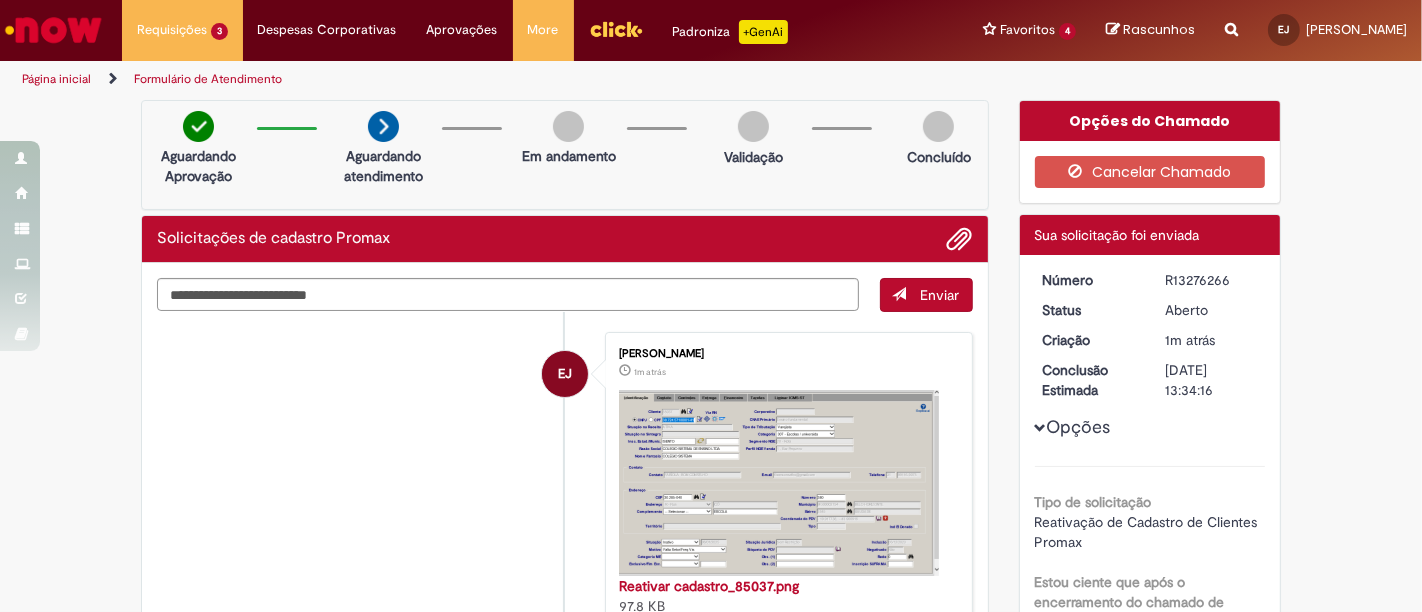 scroll, scrollTop: 111, scrollLeft: 0, axis: vertical 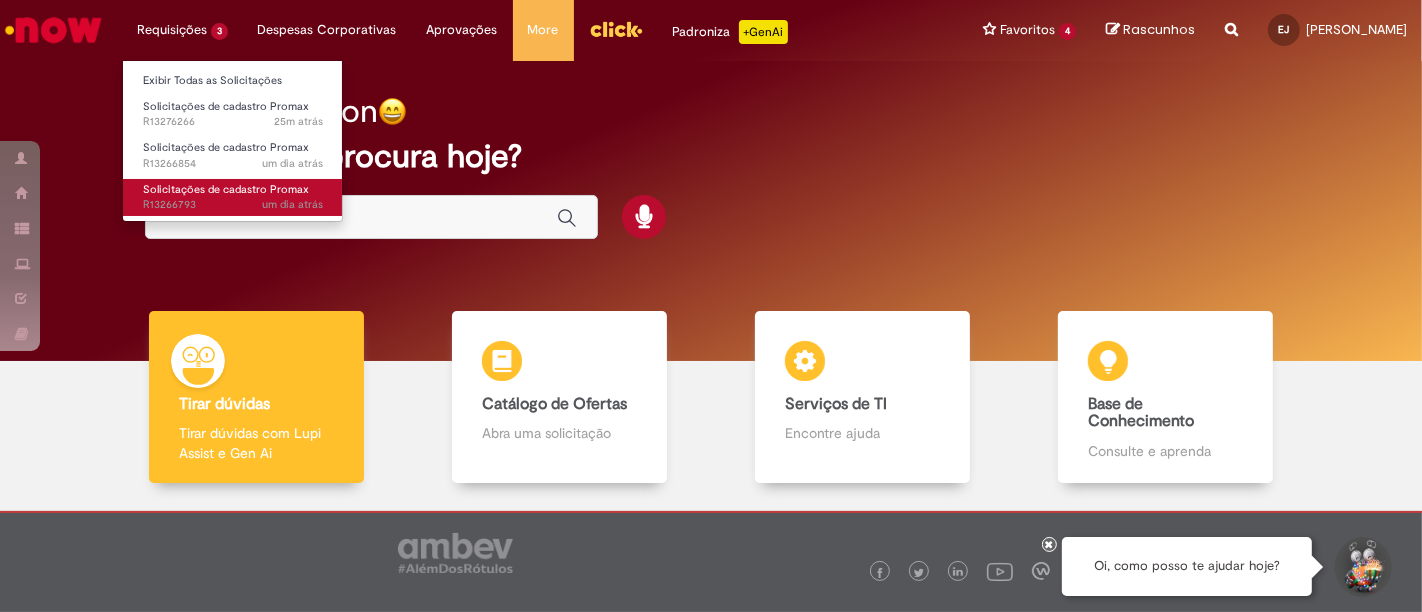 click on "Solicitações de cadastro Promax" at bounding box center (226, 189) 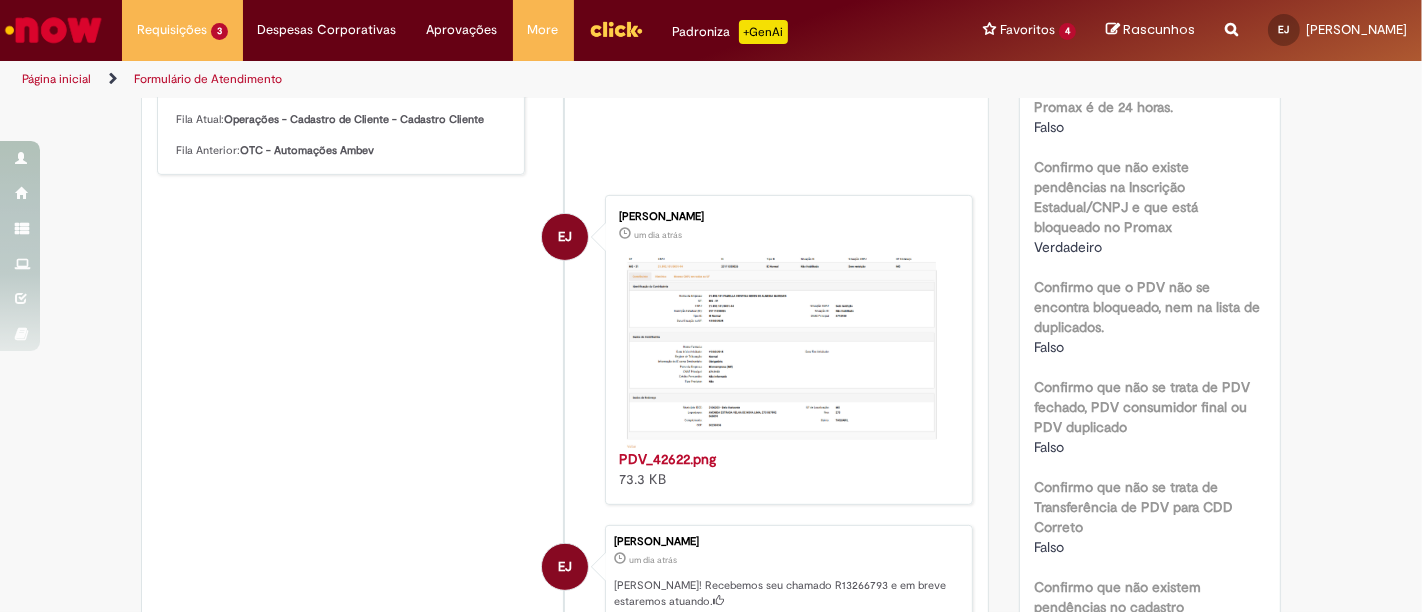 scroll, scrollTop: 666, scrollLeft: 0, axis: vertical 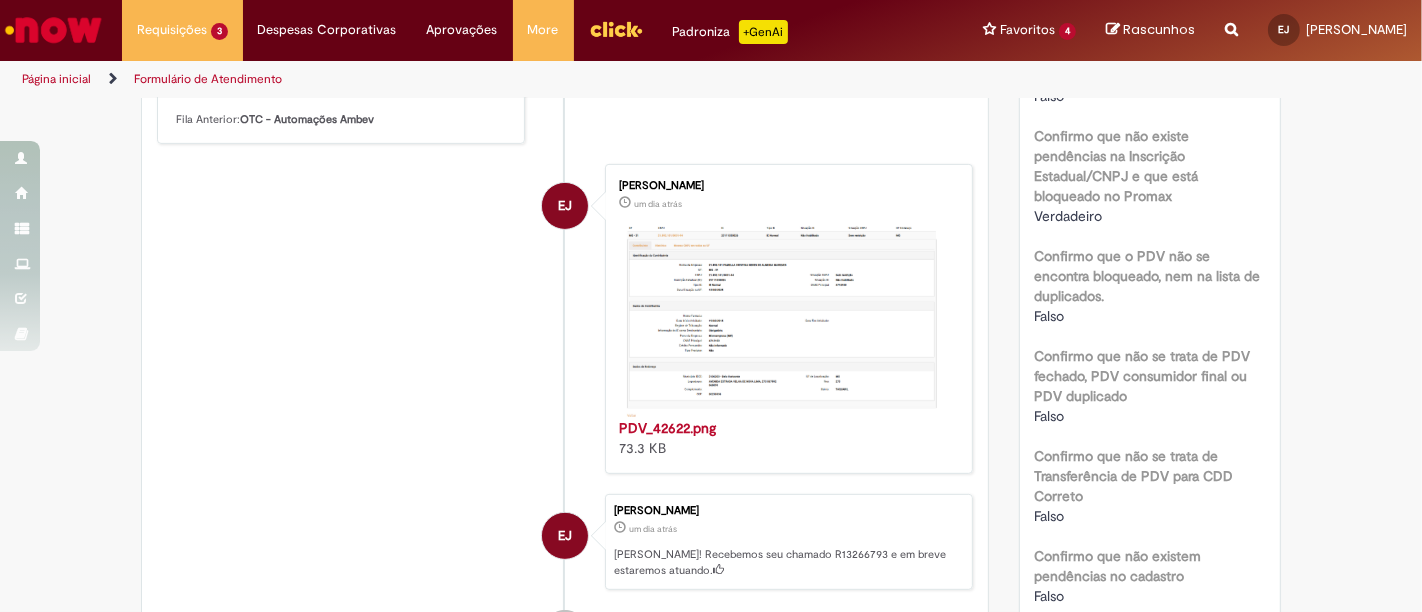 click at bounding box center (779, 320) 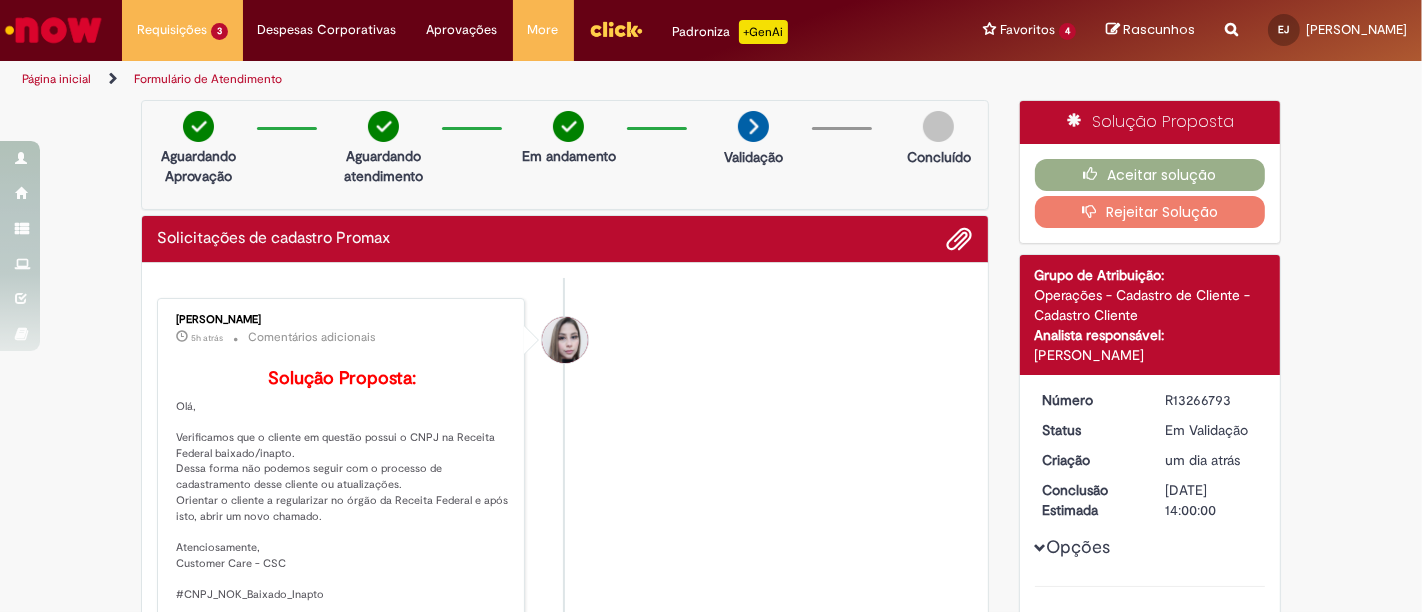 scroll, scrollTop: 333, scrollLeft: 0, axis: vertical 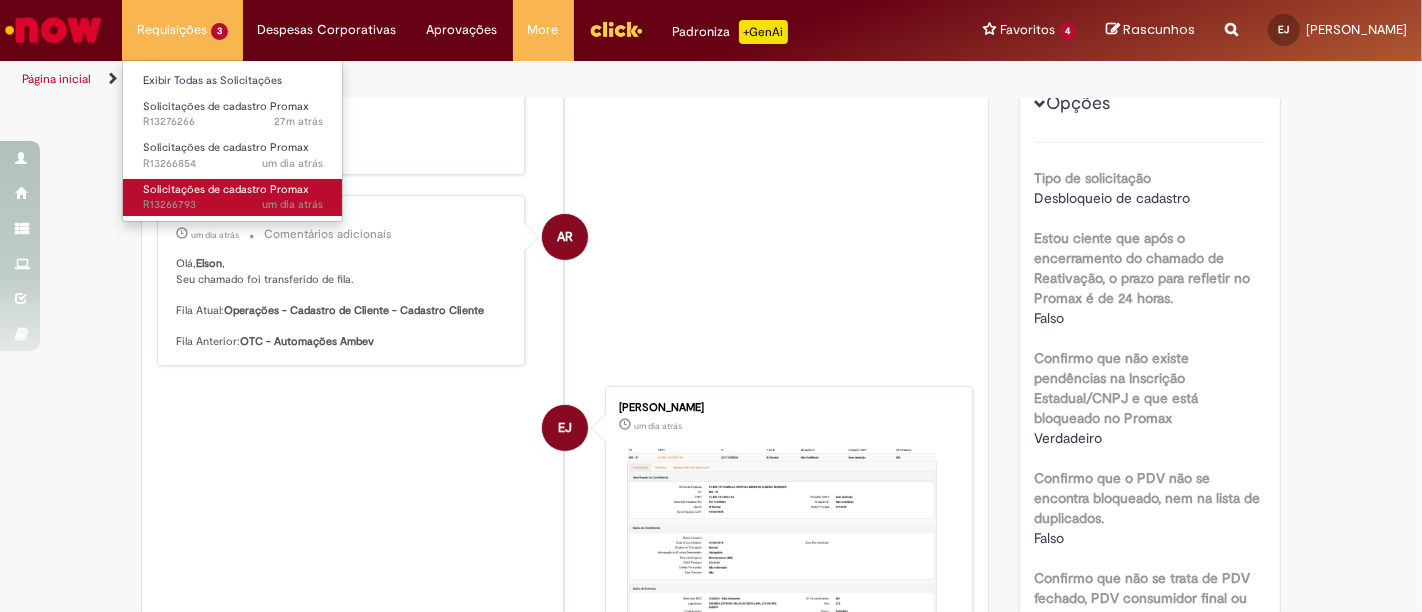 click on "Solicitações de cadastro Promax" at bounding box center (226, 189) 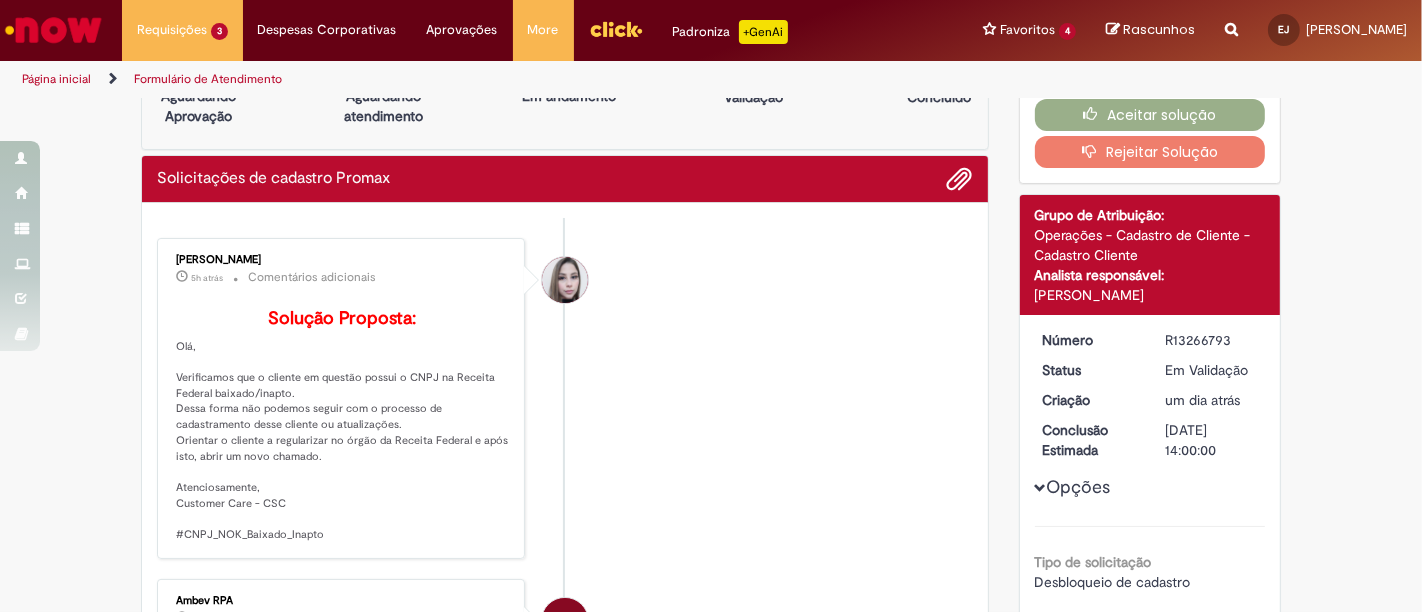 scroll, scrollTop: 111, scrollLeft: 0, axis: vertical 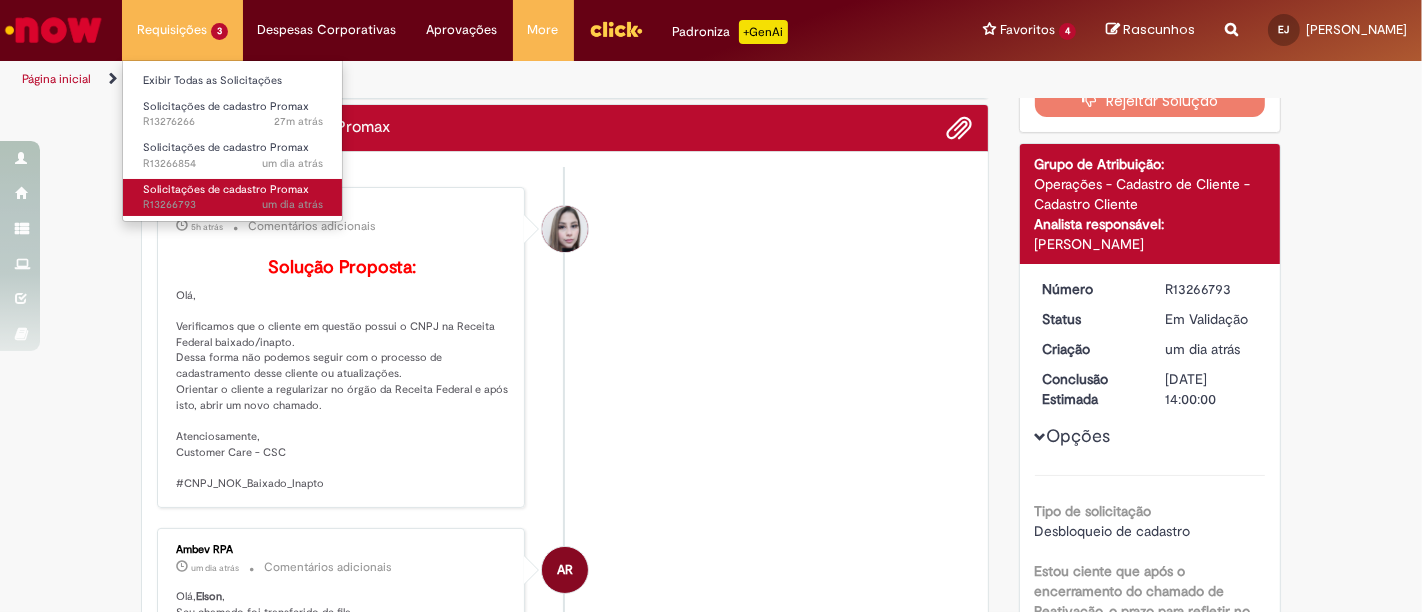 click on "Solicitações de cadastro Promax" at bounding box center (226, 189) 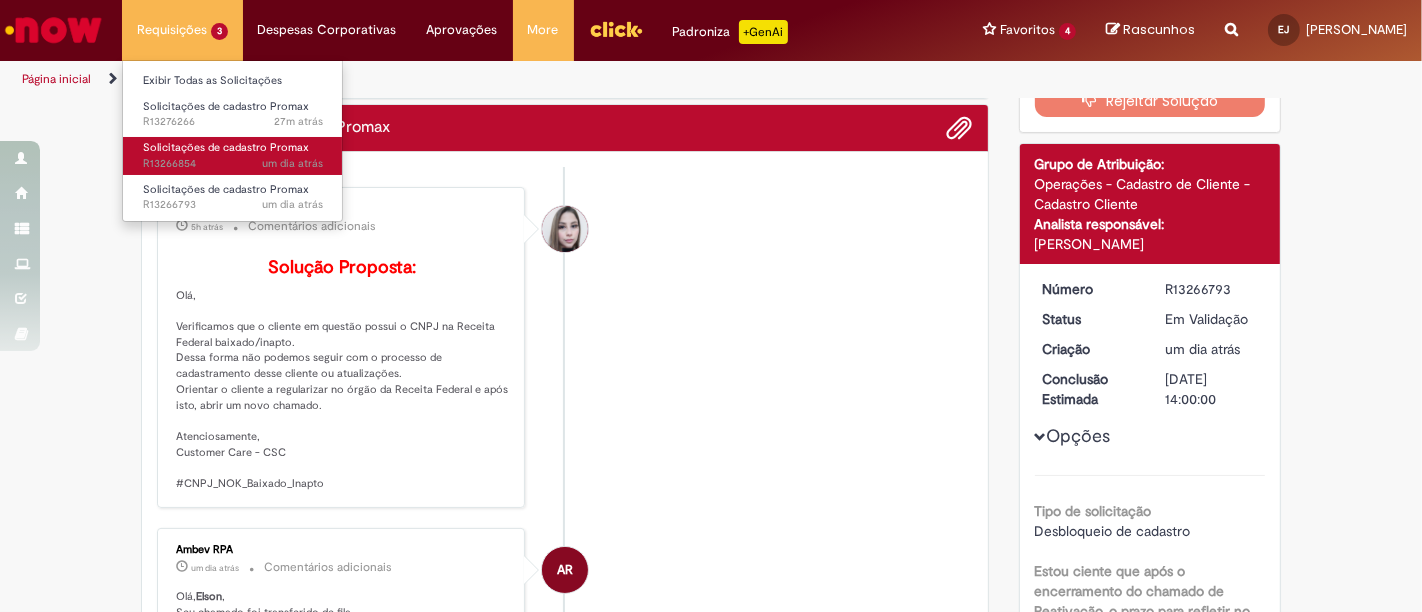 click on "um dia atrás um dia atrás  R13266854" at bounding box center (233, 164) 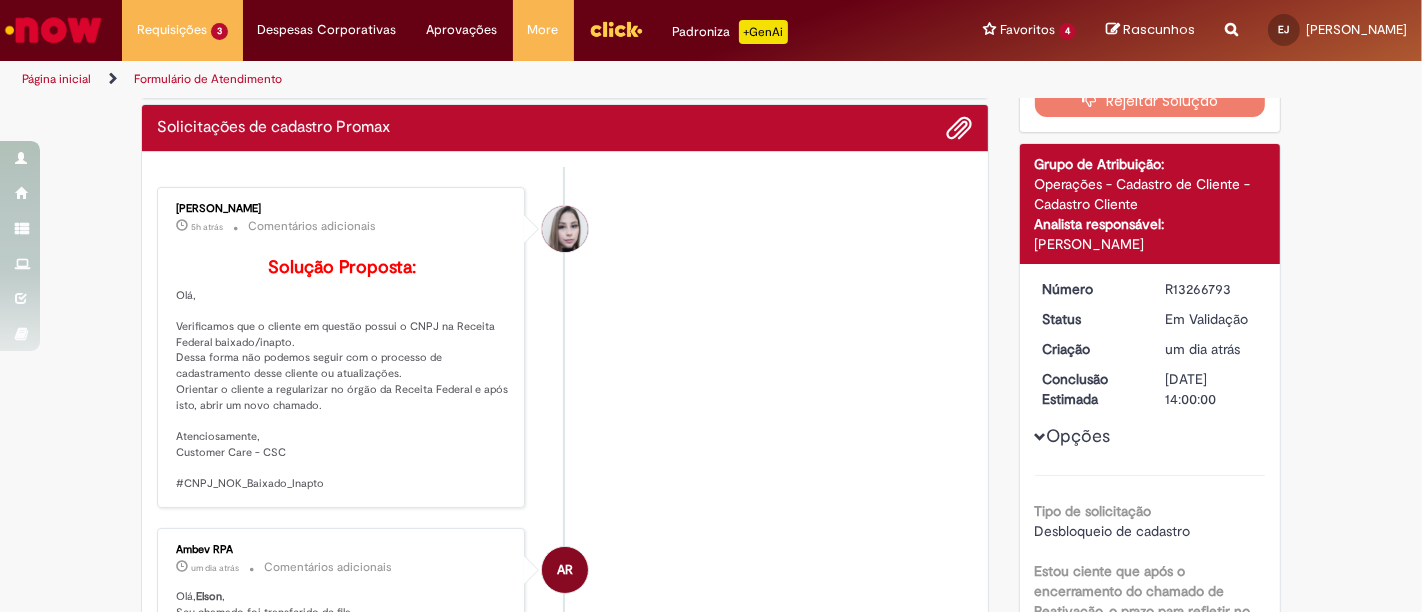 scroll, scrollTop: 0, scrollLeft: 0, axis: both 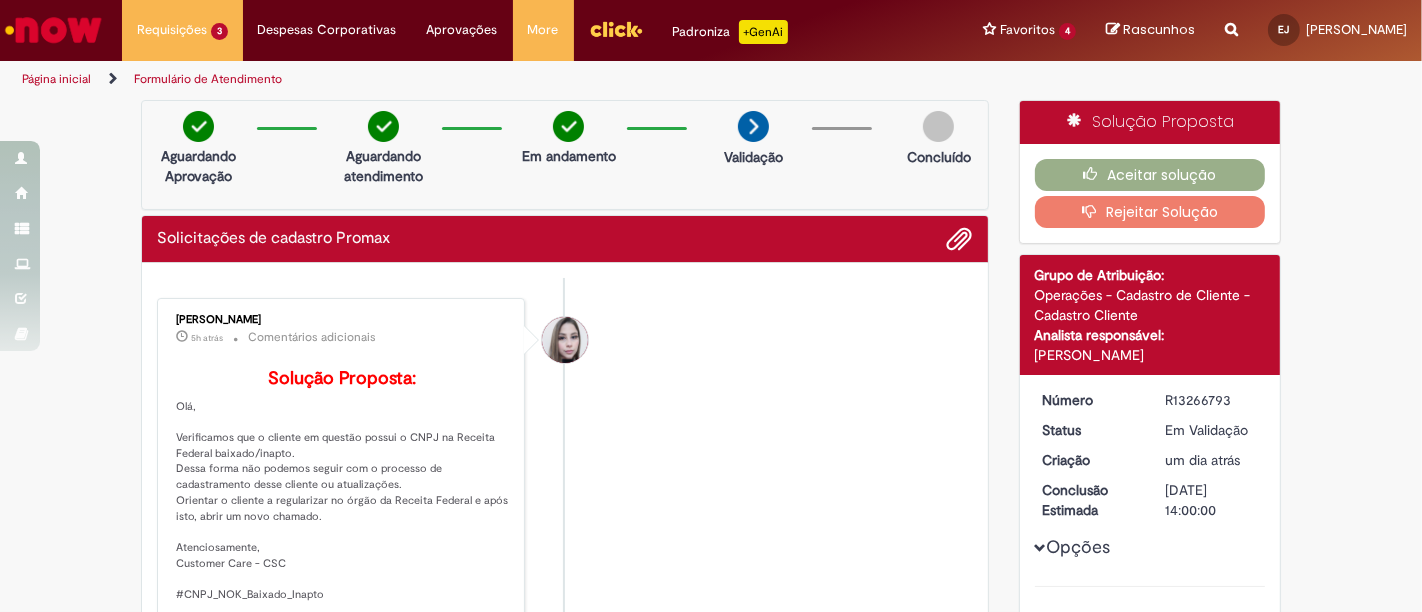 click on "Página inicial" at bounding box center (56, 79) 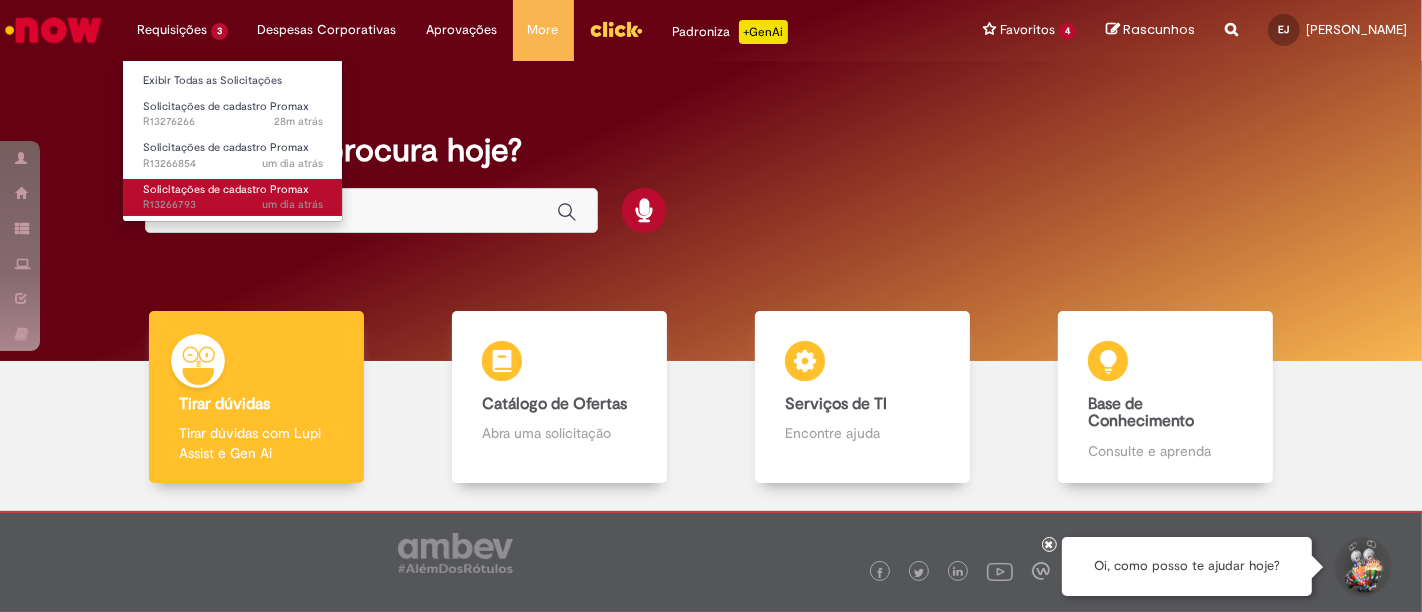 click on "Solicitações de cadastro Promax" at bounding box center (226, 189) 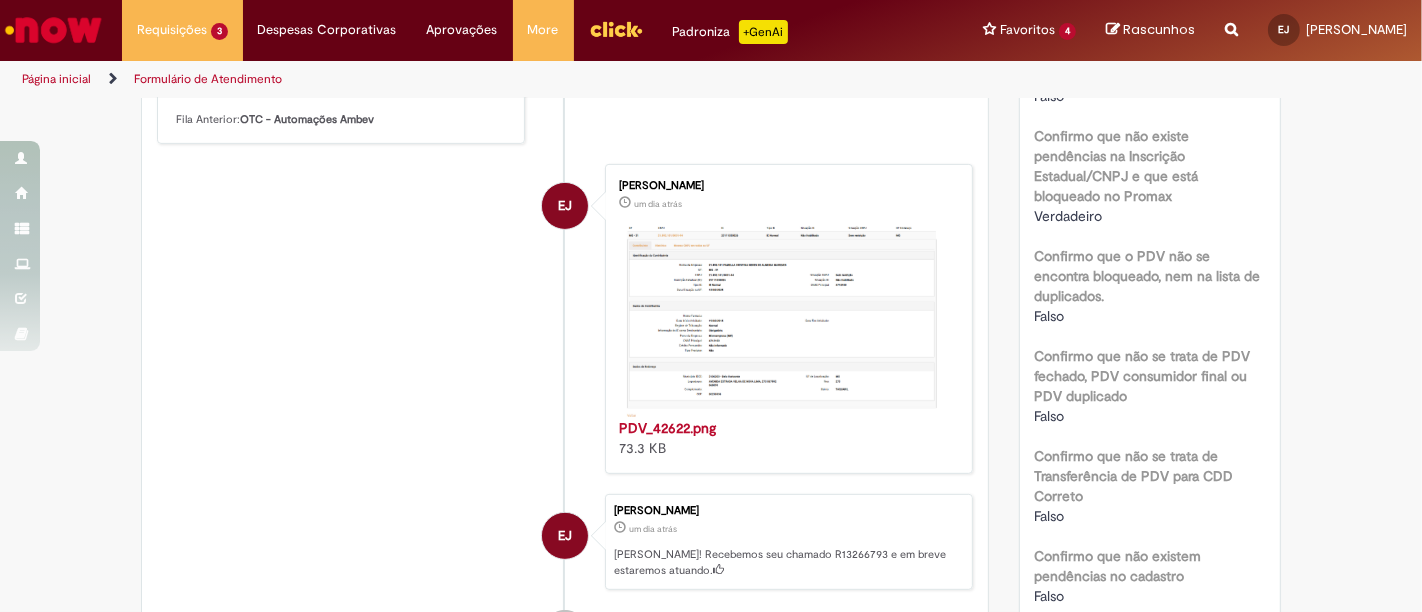 scroll, scrollTop: 0, scrollLeft: 0, axis: both 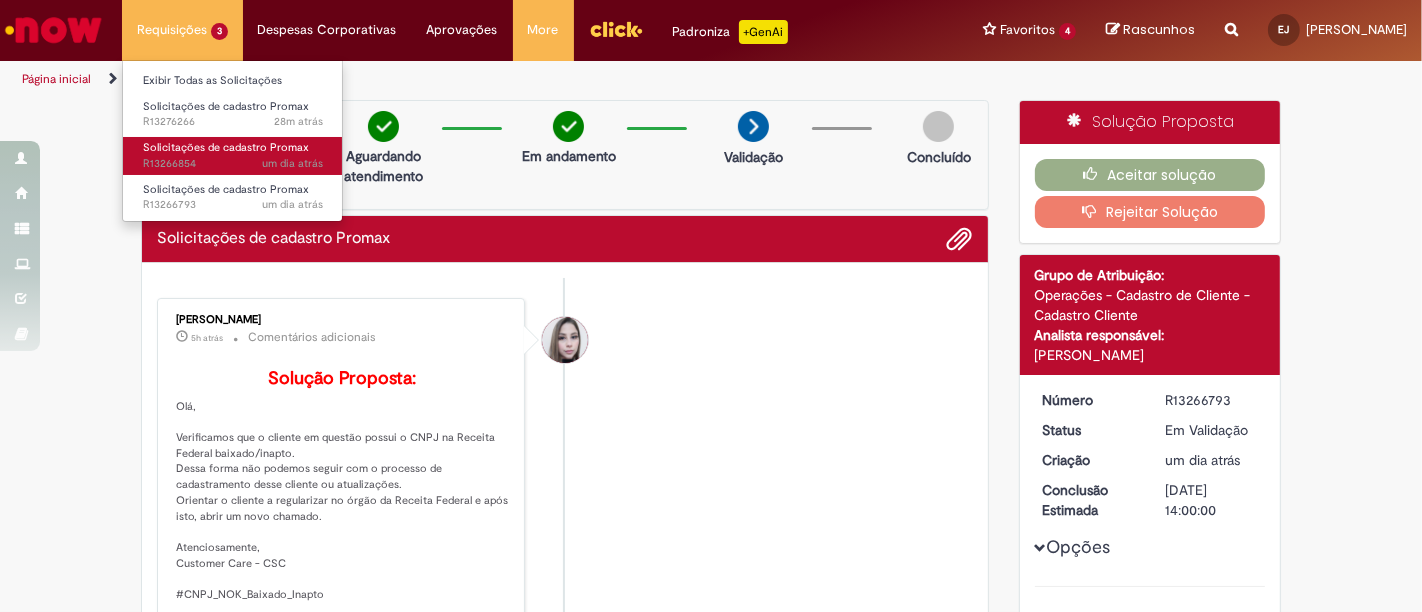 click on "Solicitações de cadastro Promax" at bounding box center [226, 147] 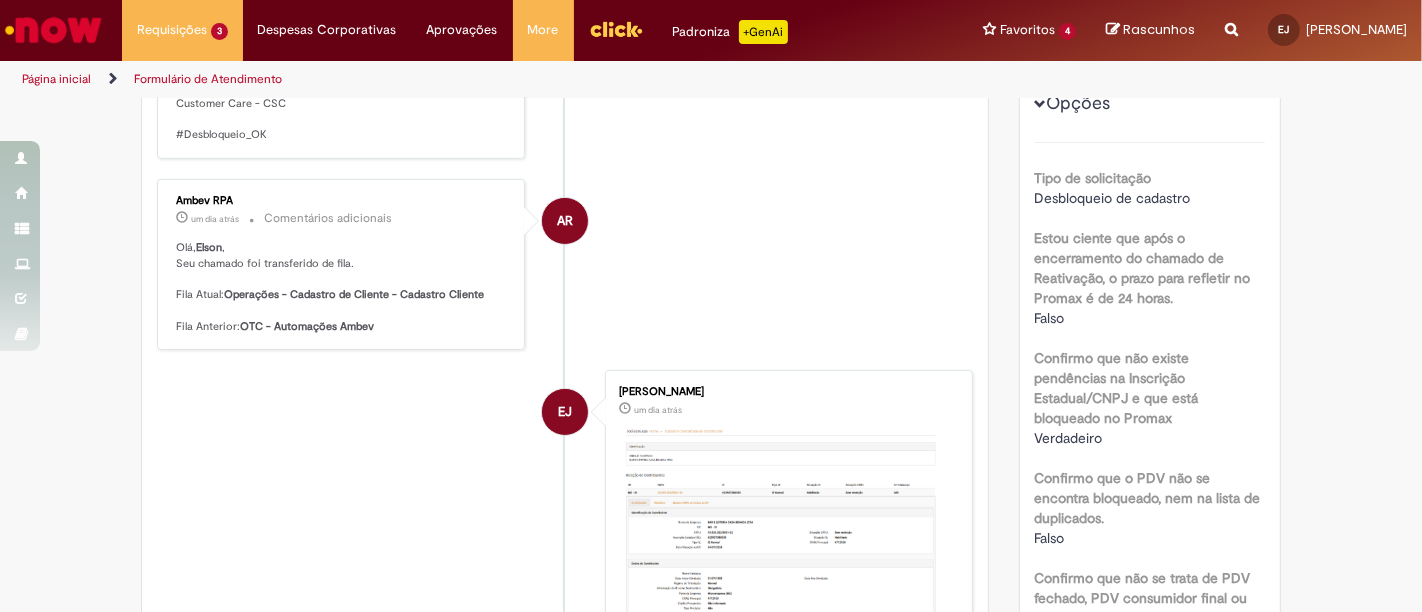 scroll, scrollTop: 666, scrollLeft: 0, axis: vertical 